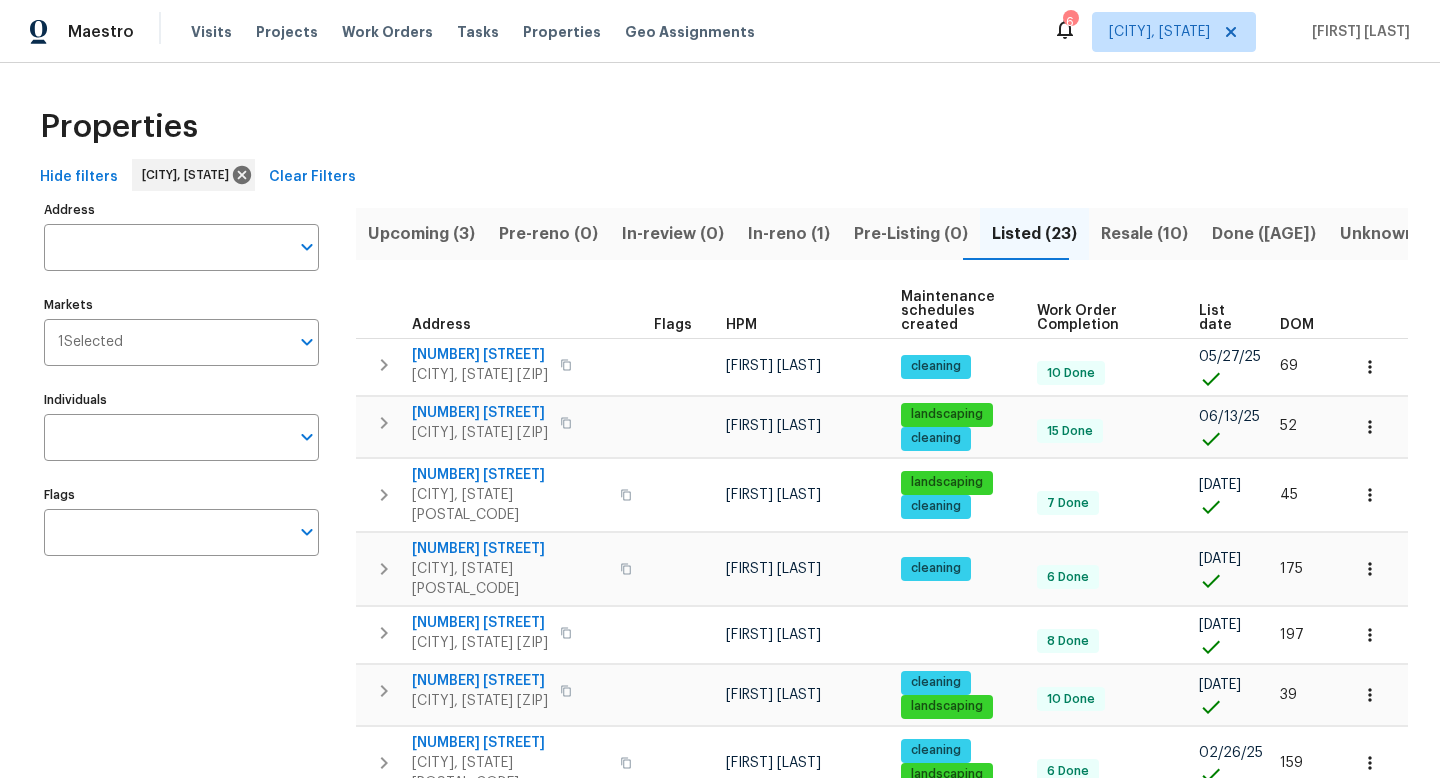 scroll, scrollTop: 0, scrollLeft: 0, axis: both 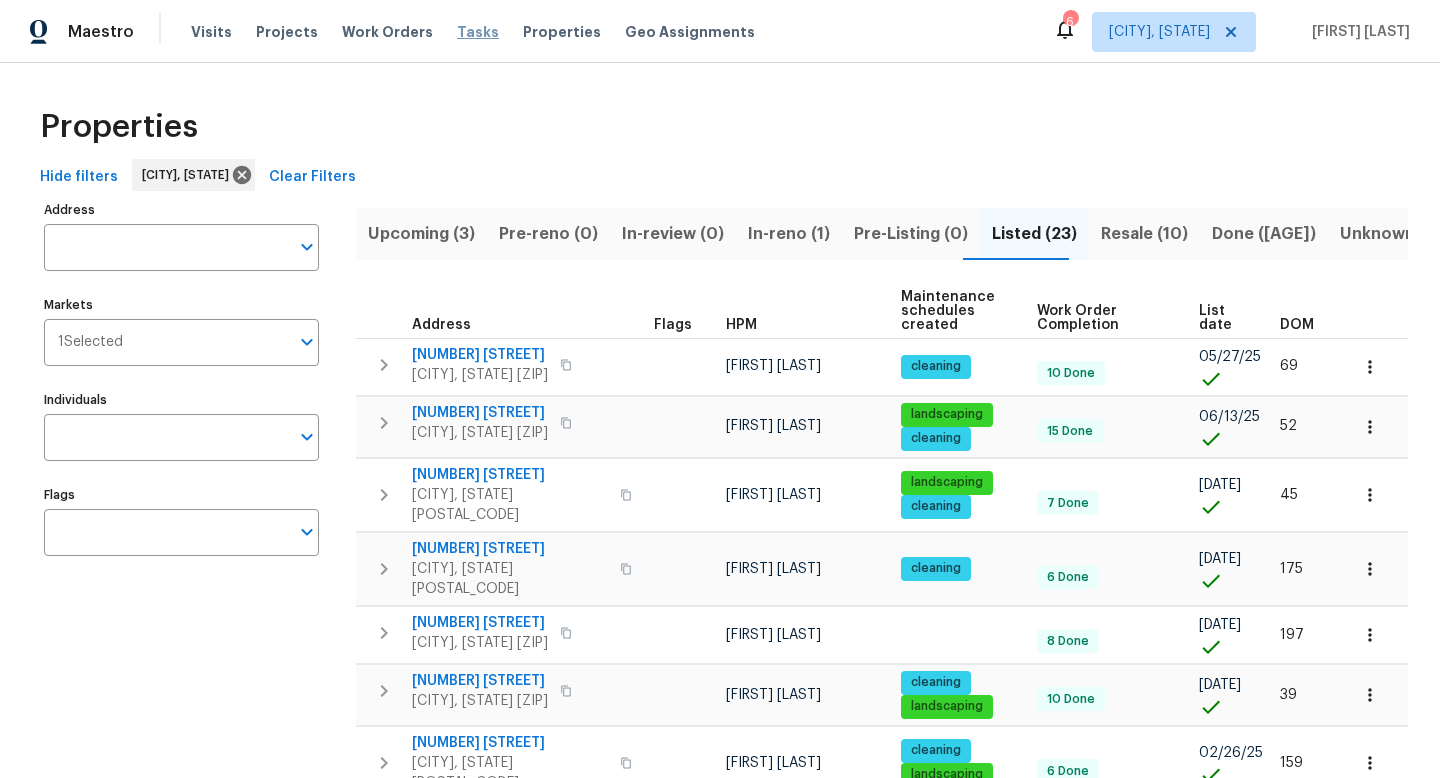 click on "Tasks" at bounding box center [478, 32] 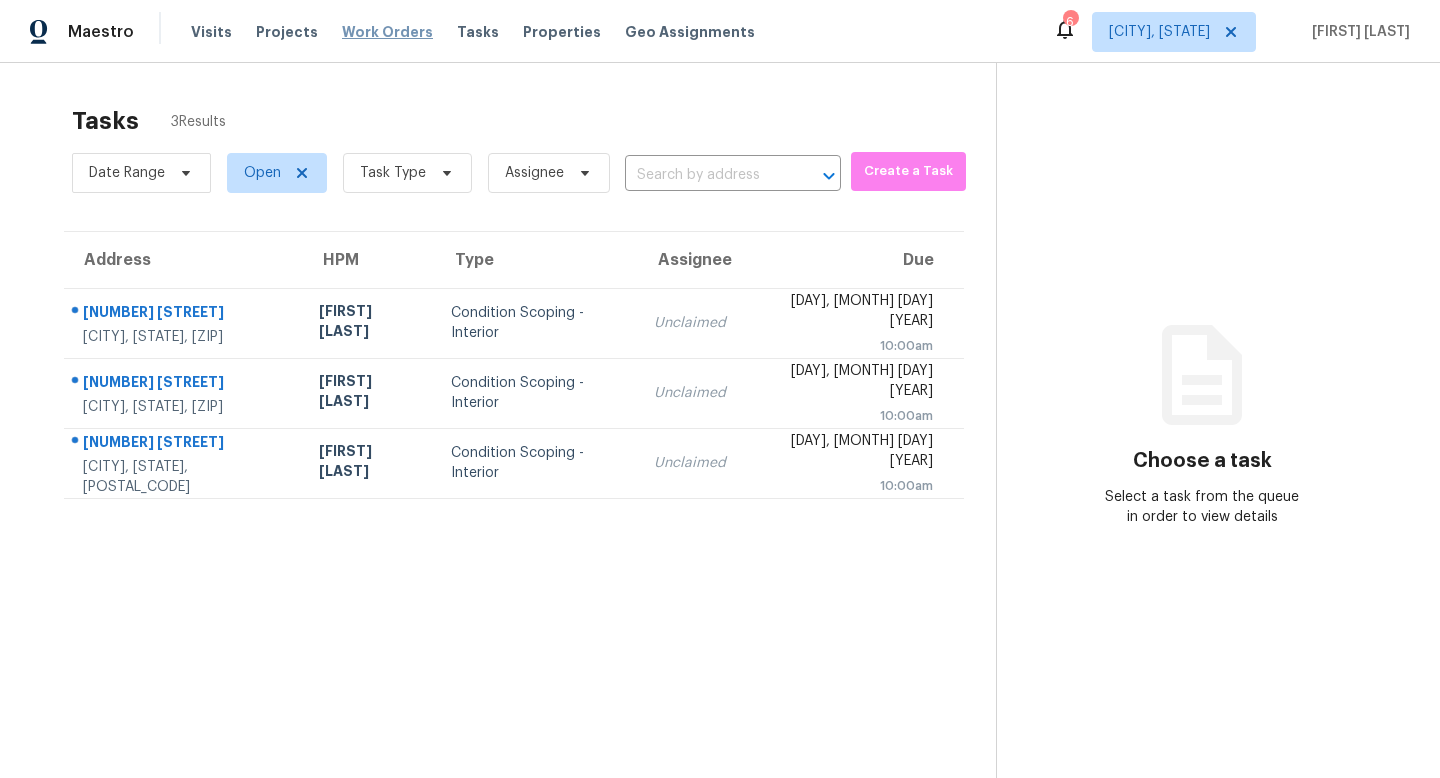 click on "Work Orders" at bounding box center [387, 32] 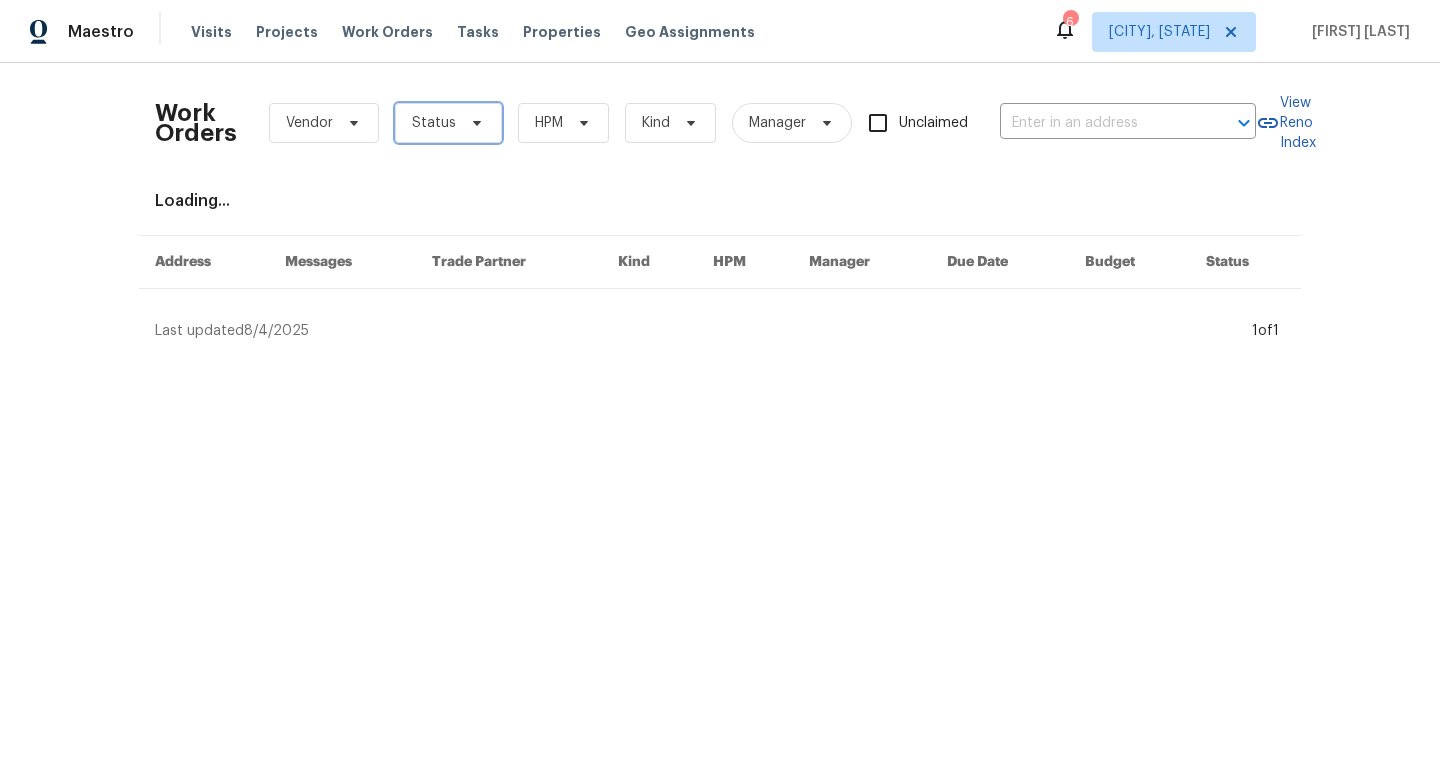click on "Status" at bounding box center [434, 123] 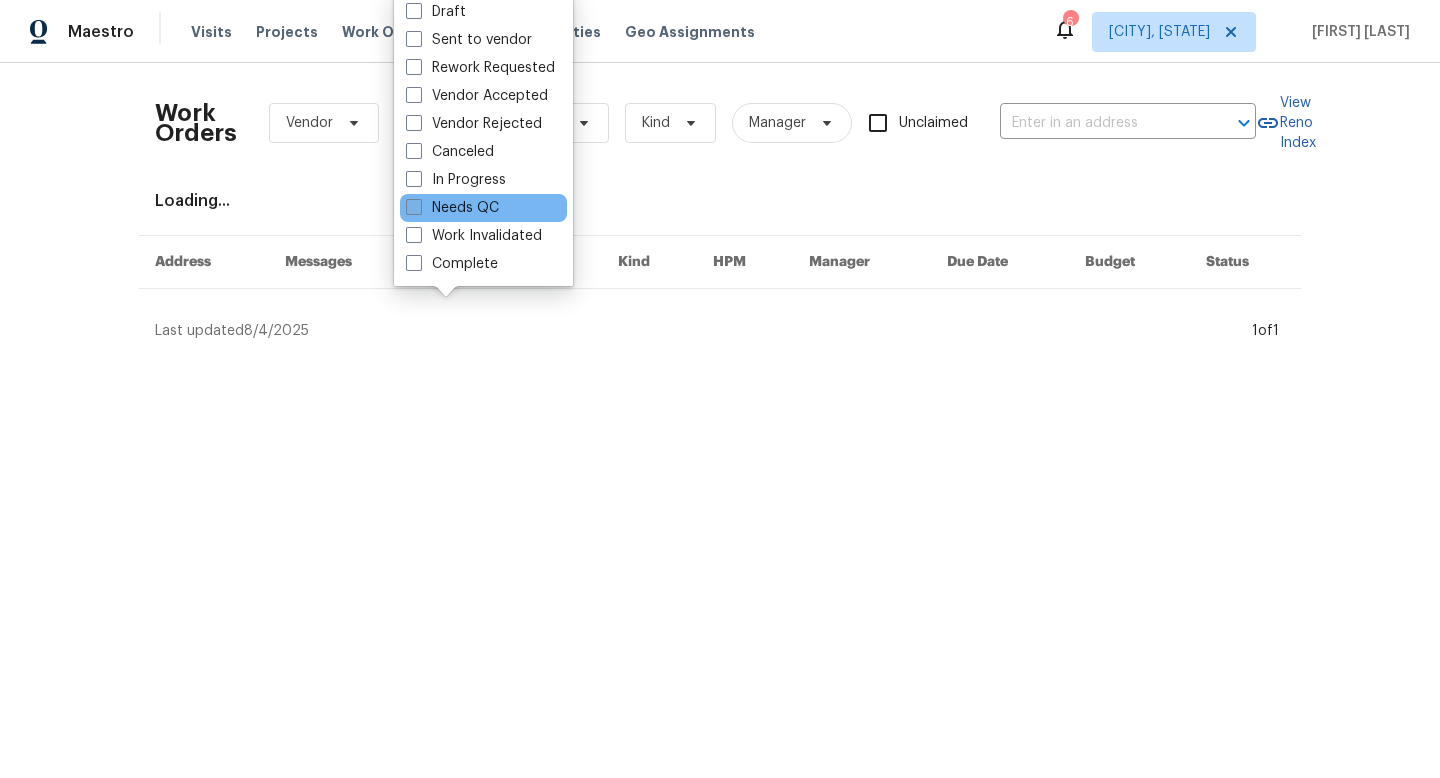 click on "Needs QC" at bounding box center [452, 208] 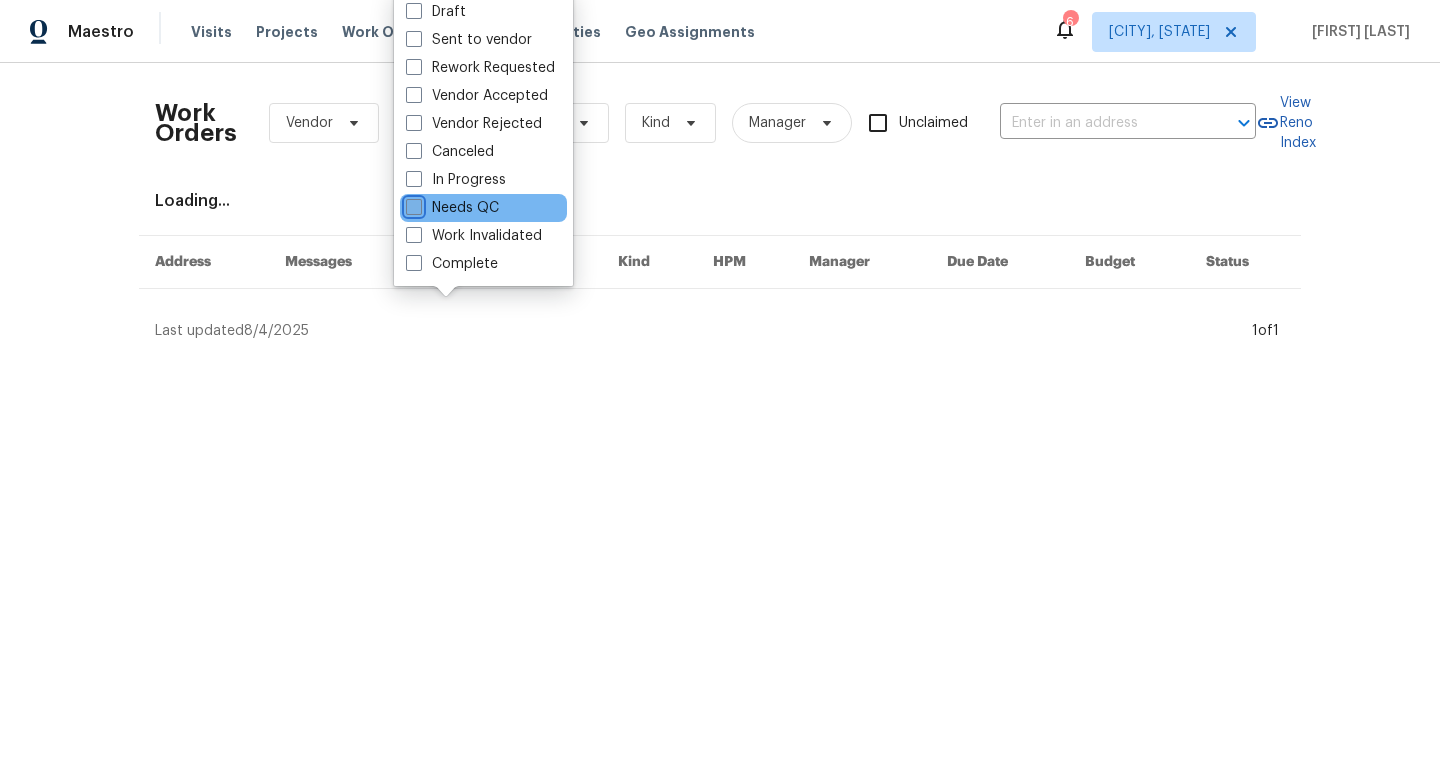 click on "Needs QC" at bounding box center (412, 204) 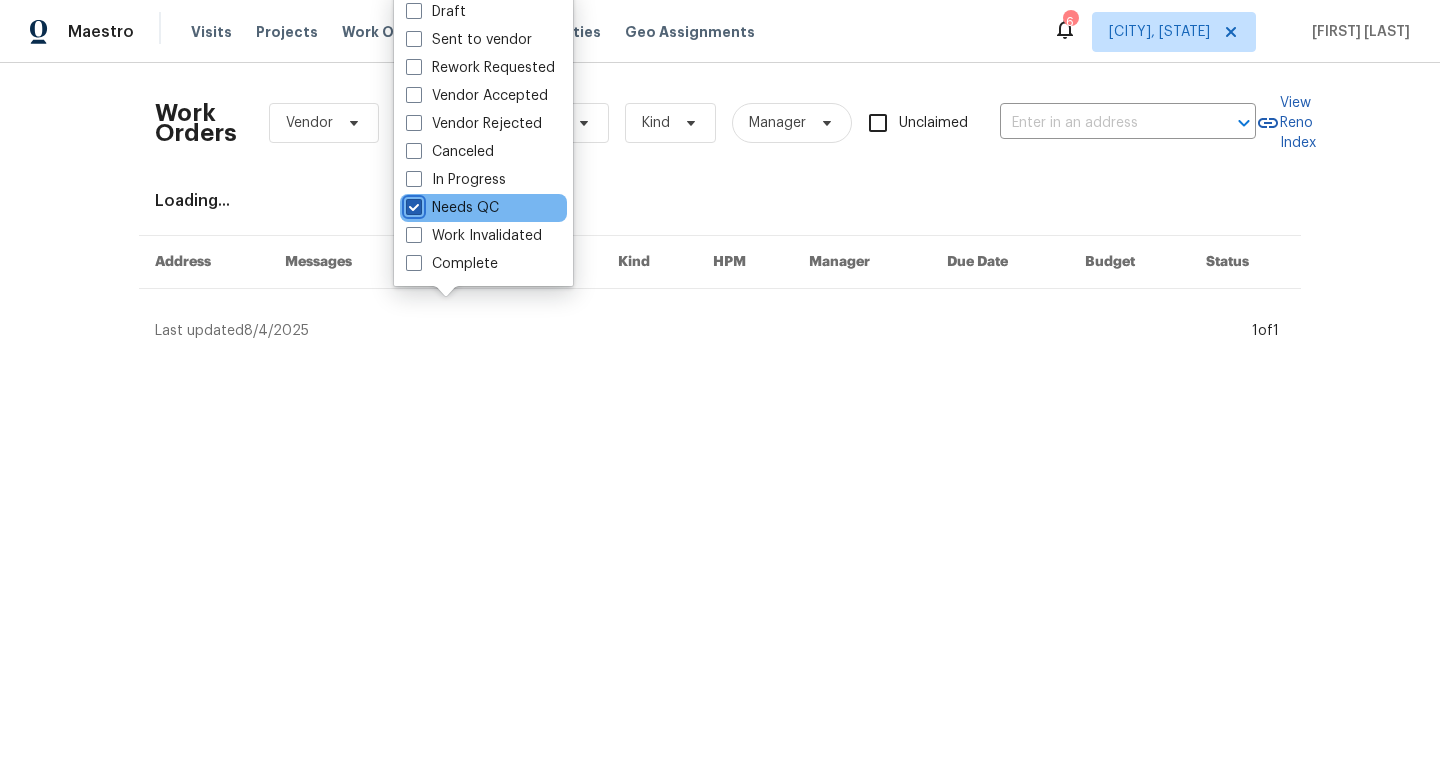 checkbox on "true" 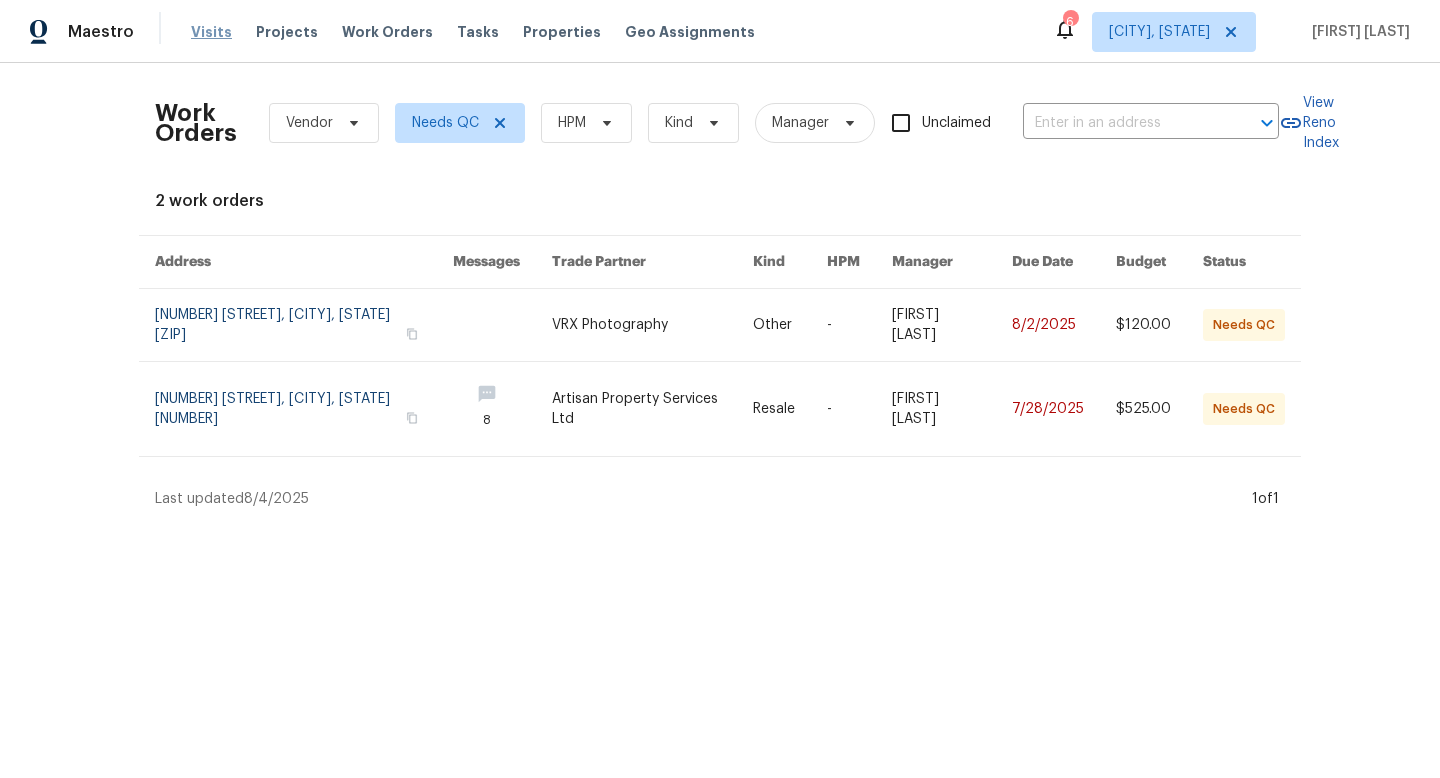 click on "Visits" at bounding box center (211, 32) 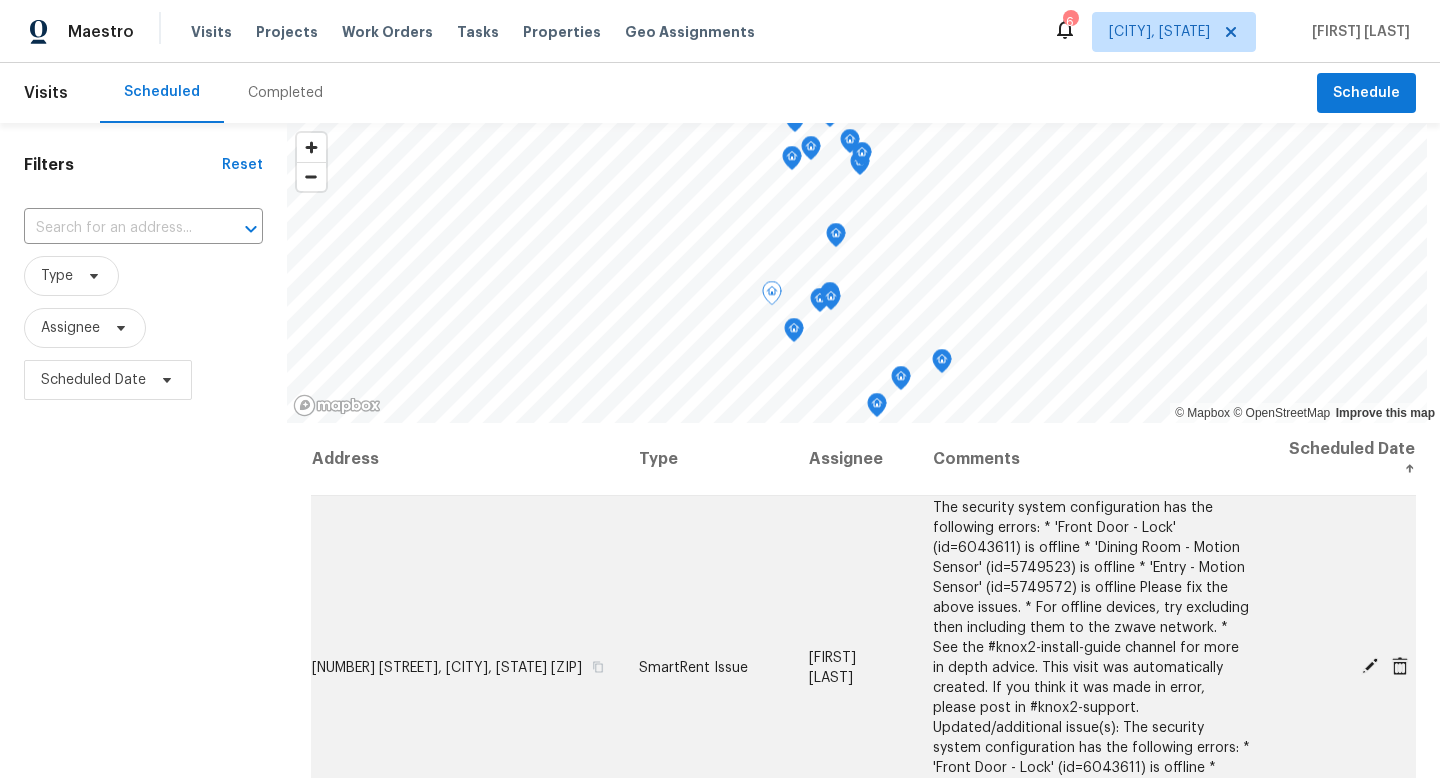 click 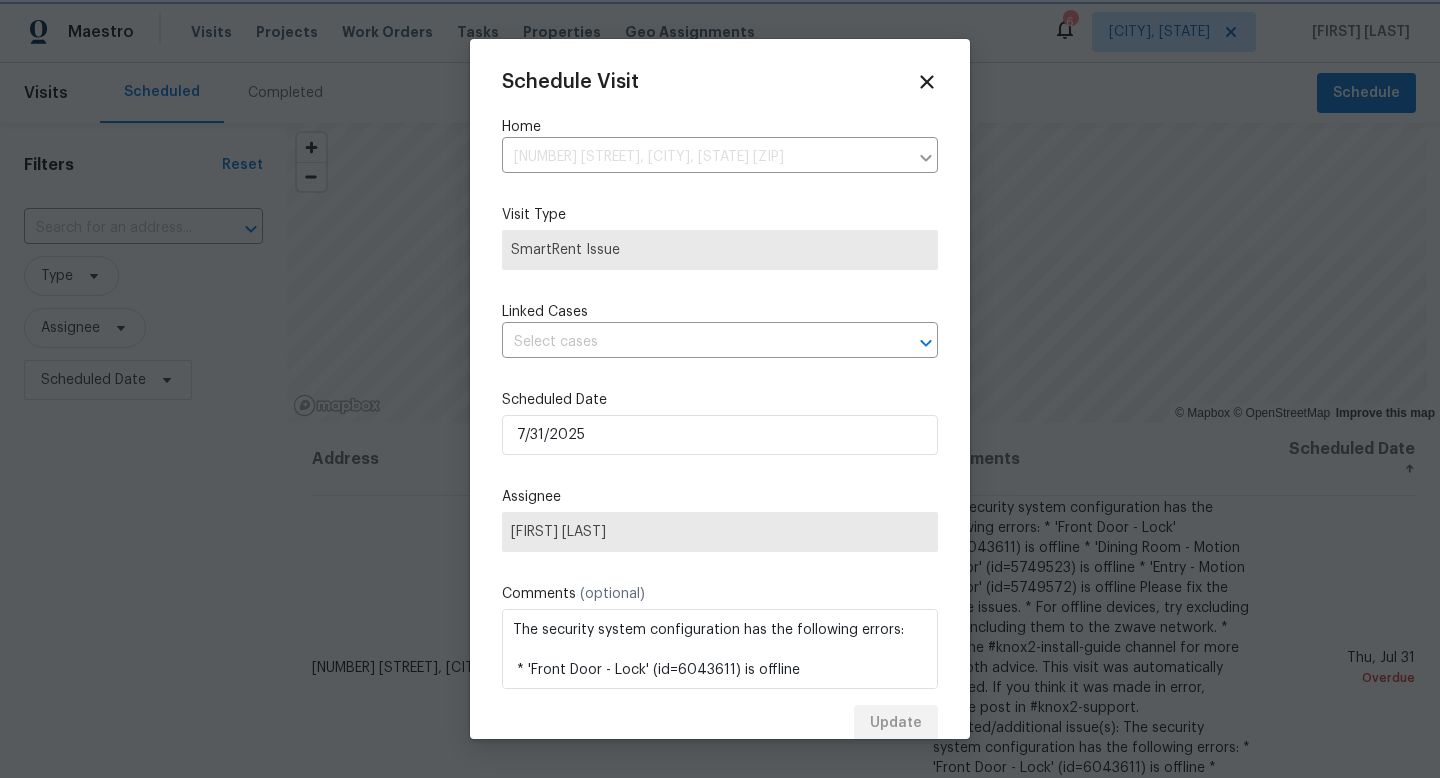 type on "[NUMBER] [STREET], [CITY], [STATE] [ZIP]" 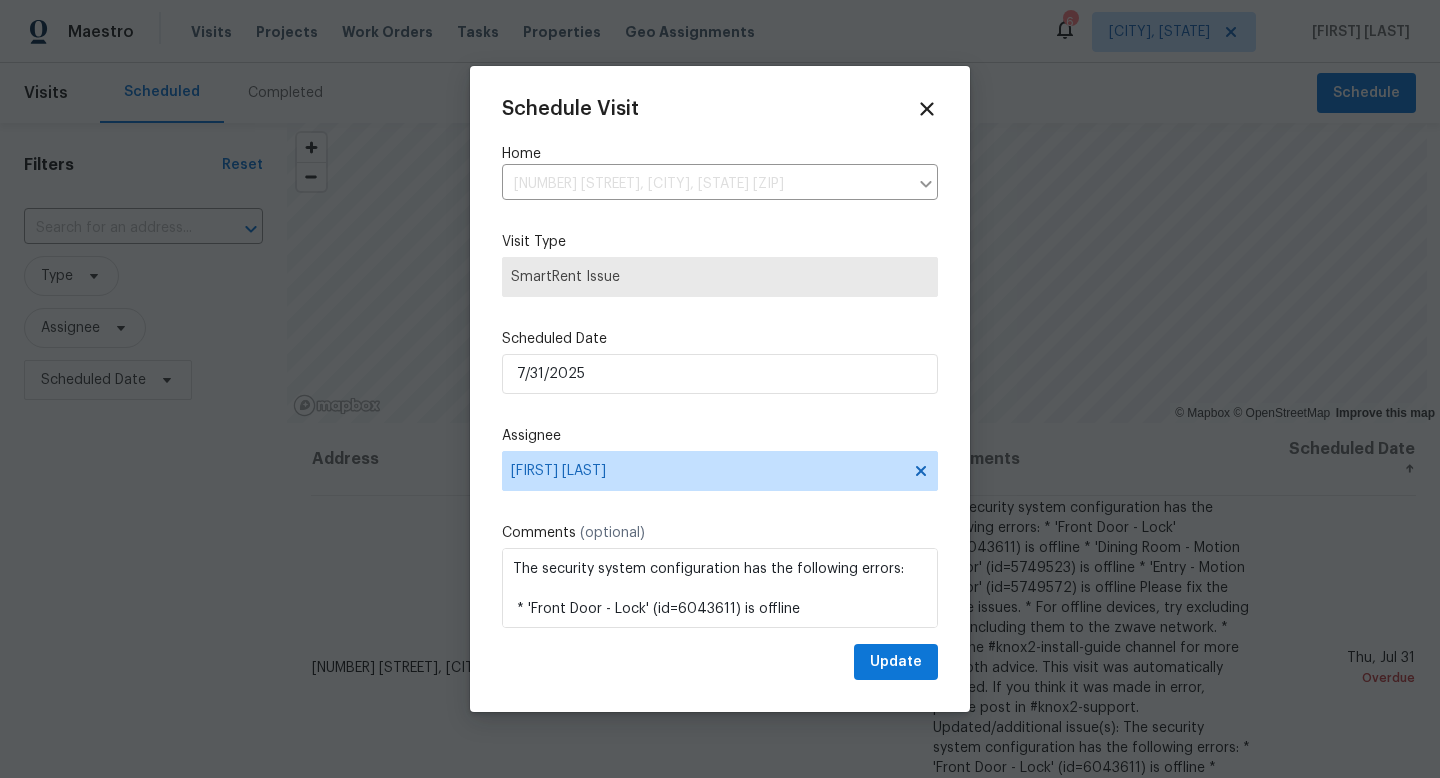 click on "Scheduled Date" at bounding box center (720, 339) 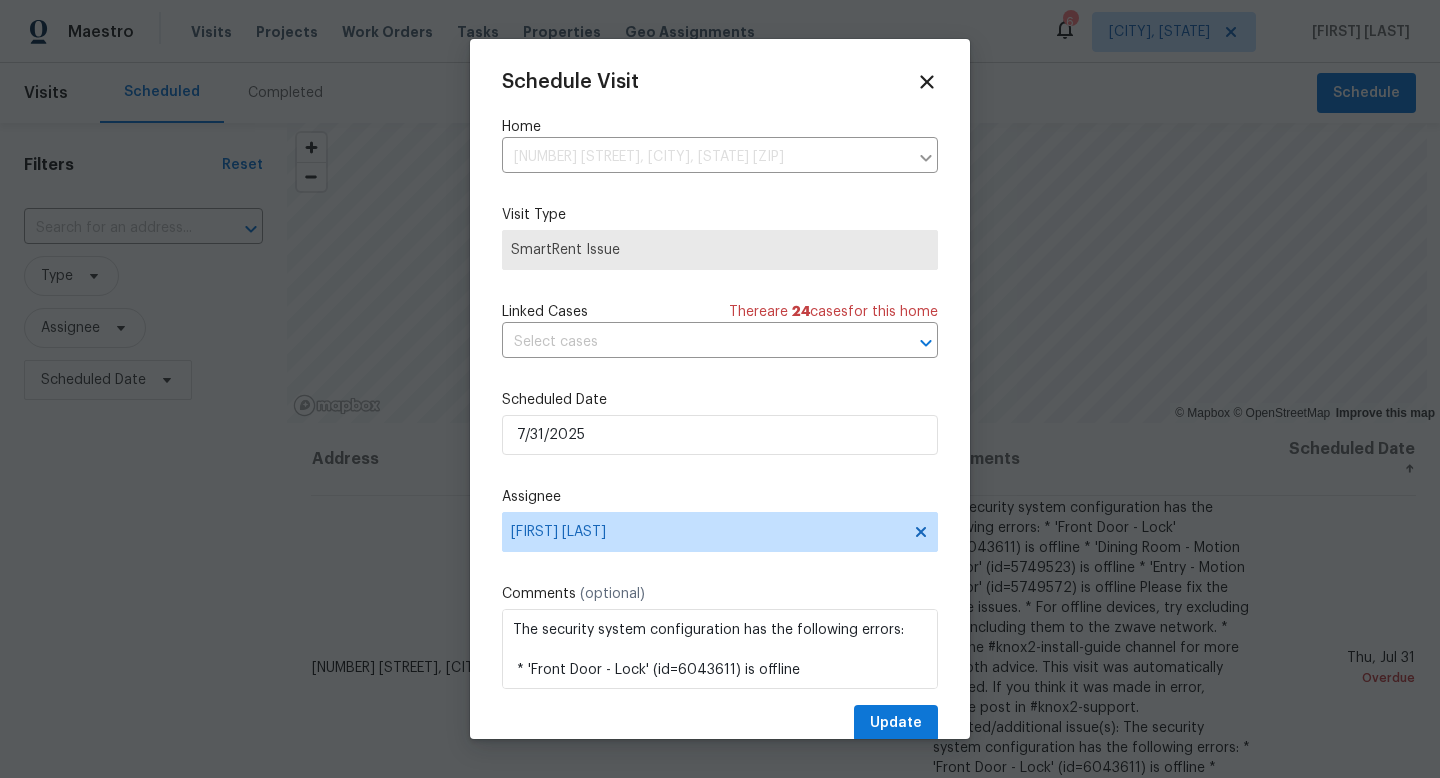 click on "Schedule Visit Home   [NUMBER] [STREET], [CITY], [STATE] [ZIP] ​ Visit Type   SmartRent Issue Linked Cases There  are   24  case s  for this home   ​ Scheduled Date   [DATE] Assignee   [FIRST] [LAST] Comments   (optional) The security system configuration has the following errors:
* 'Front Door - Lock' (id=6043611) is offline
* 'Dining Room - Motion Sensor' (id=5749523) is offline
* 'Entry - Motion Sensor' (id=5749572) is offline
Please fix the above issues.
* For offline devices, try excluding then including them to the zwave network.
* See the #knox2-install-guide channel for more in depth advice.
This visit was automatically created. If you think it was made in error, please post in #knox2-support.
Updated/additional issue(s):
The security system configuration has the following errors:
* 'Front Door - Lock' (id=6043611) is offline
* 'Entry - Motion Sensor' (id=5749572) is offline
* 'Dining Room - Motion Sensor' (id=5749523) is offline
Update" at bounding box center [720, 406] 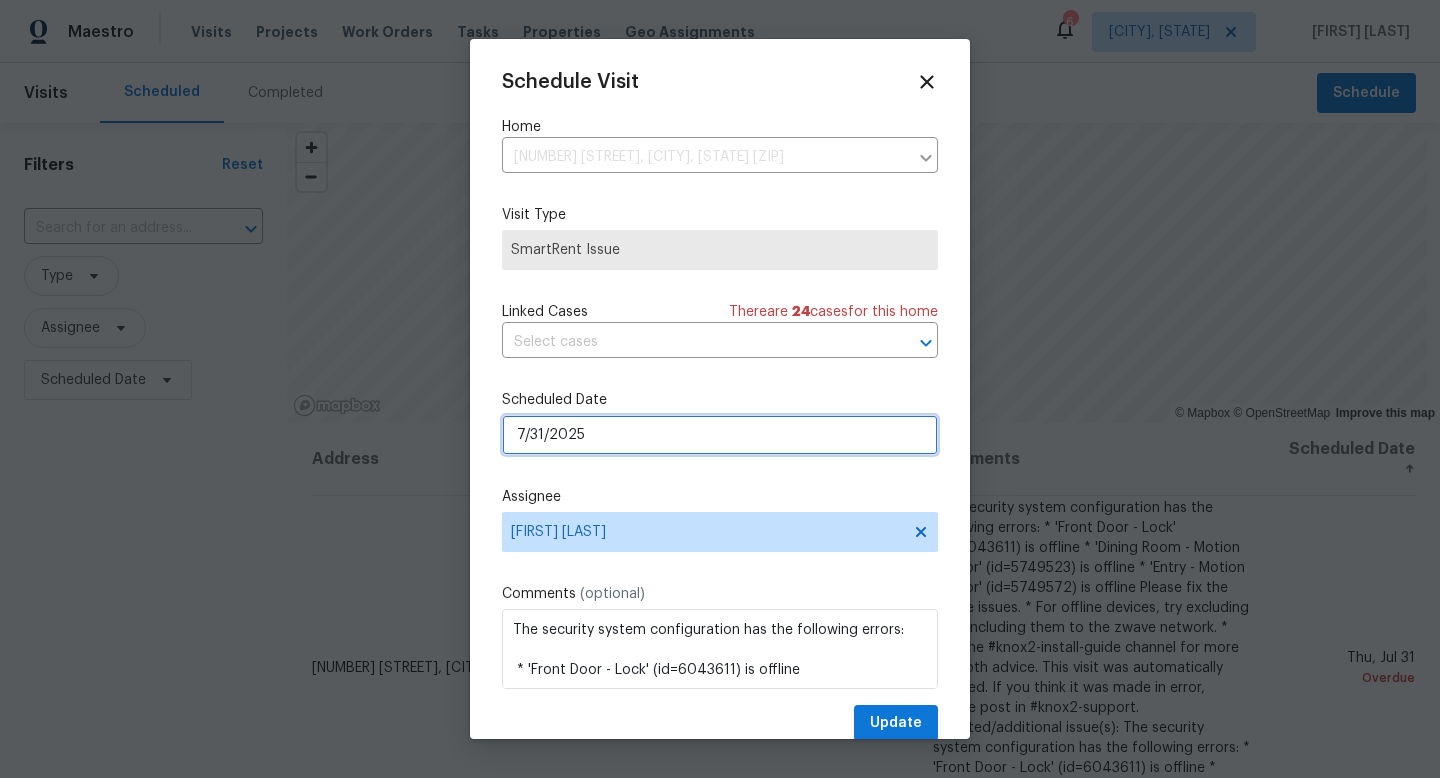 click on "7/31/2025" at bounding box center [720, 435] 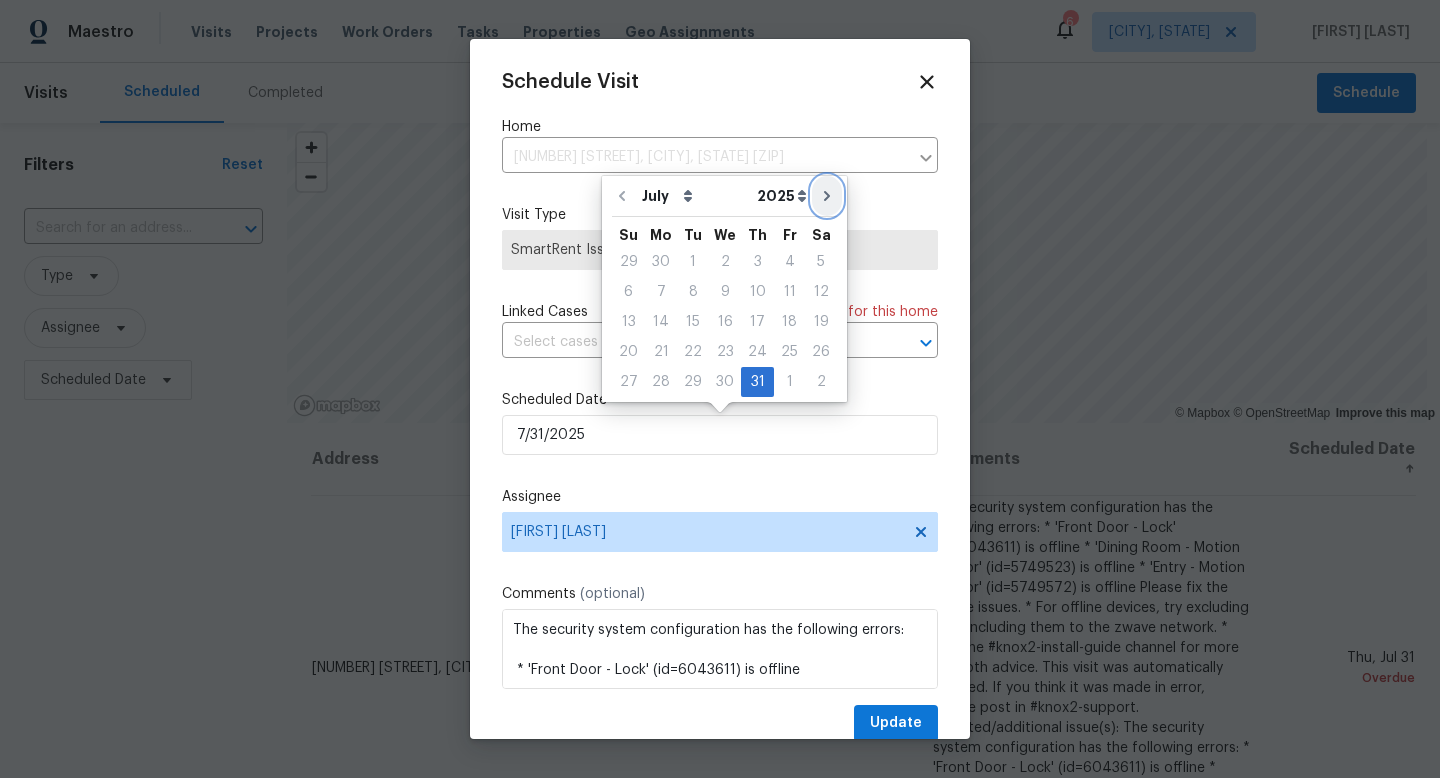 click 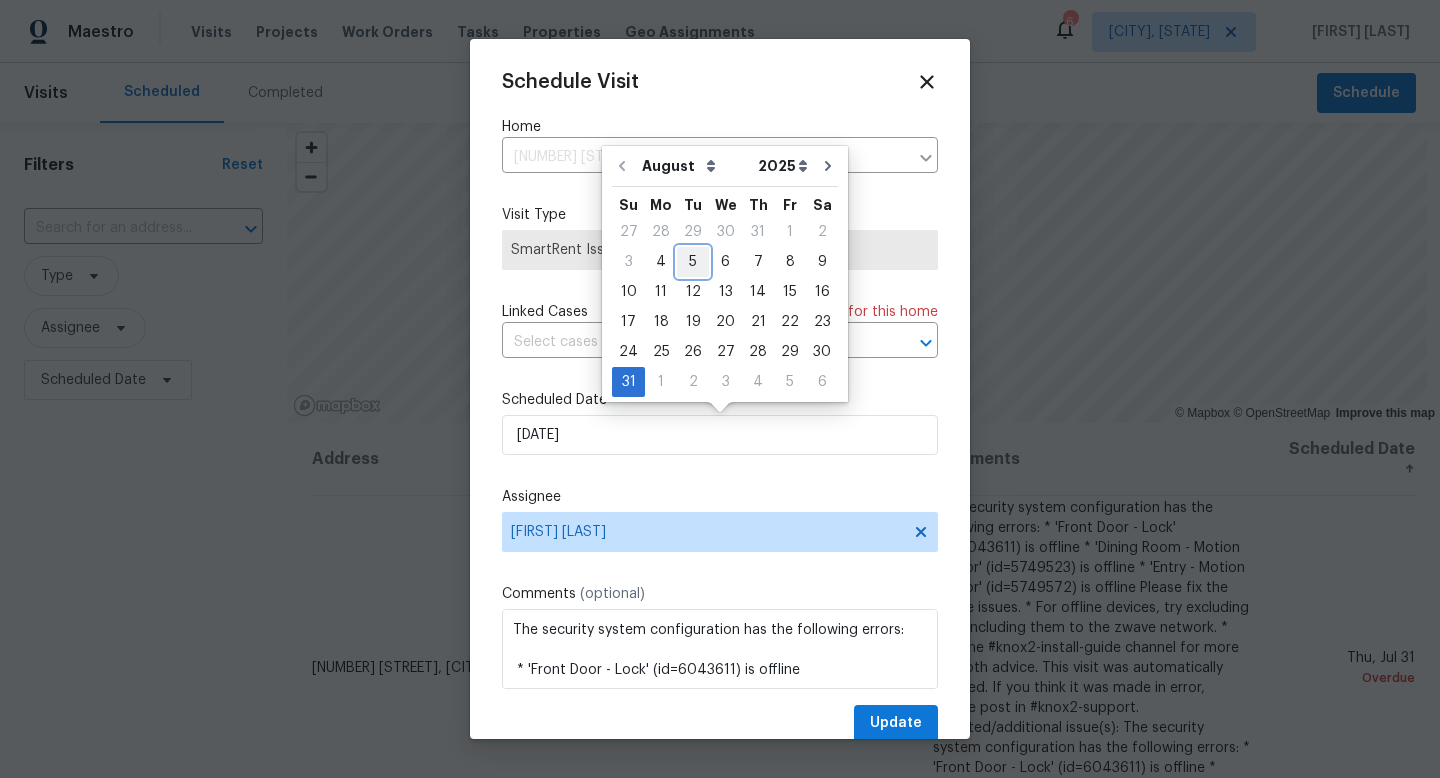 click on "5" at bounding box center (693, 262) 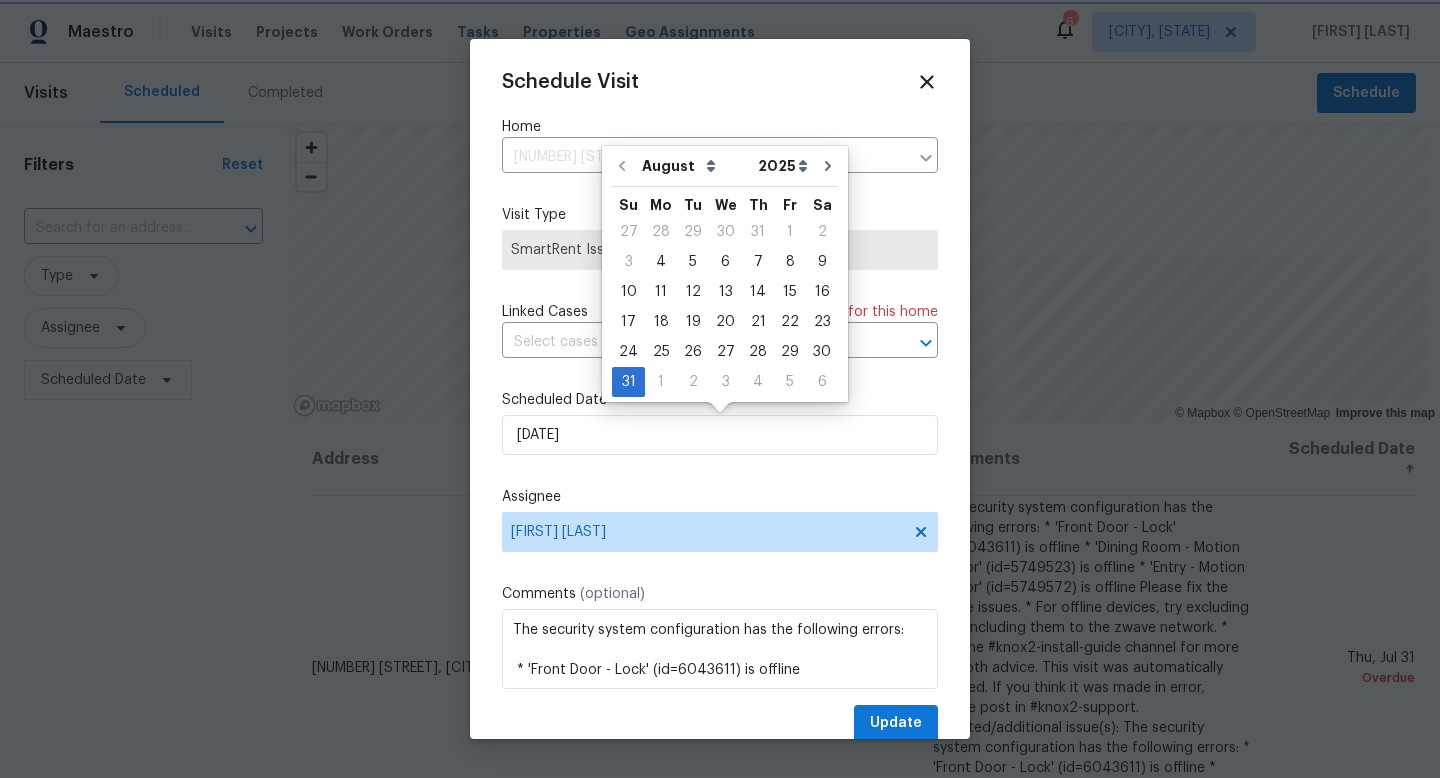 type on "8/5/2025" 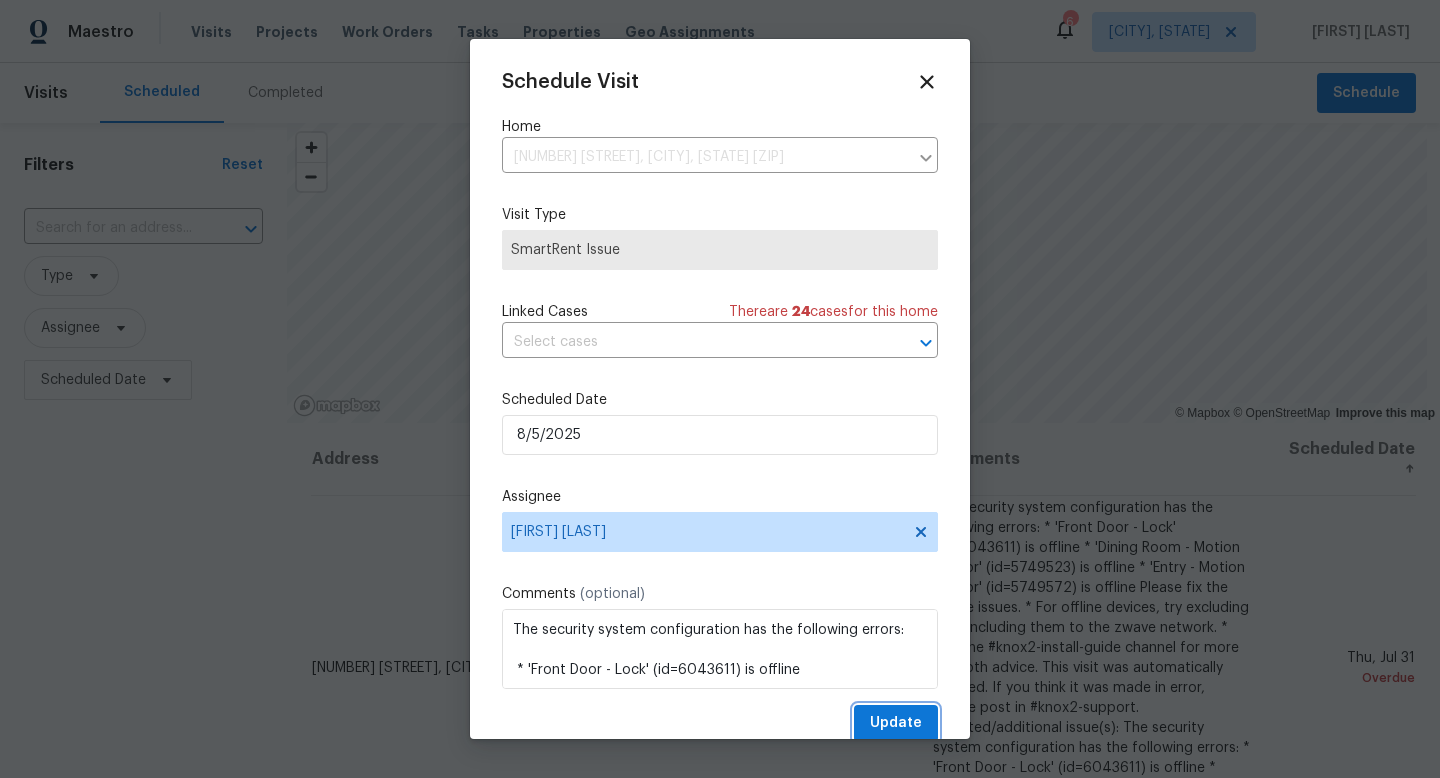 click on "Update" at bounding box center [896, 723] 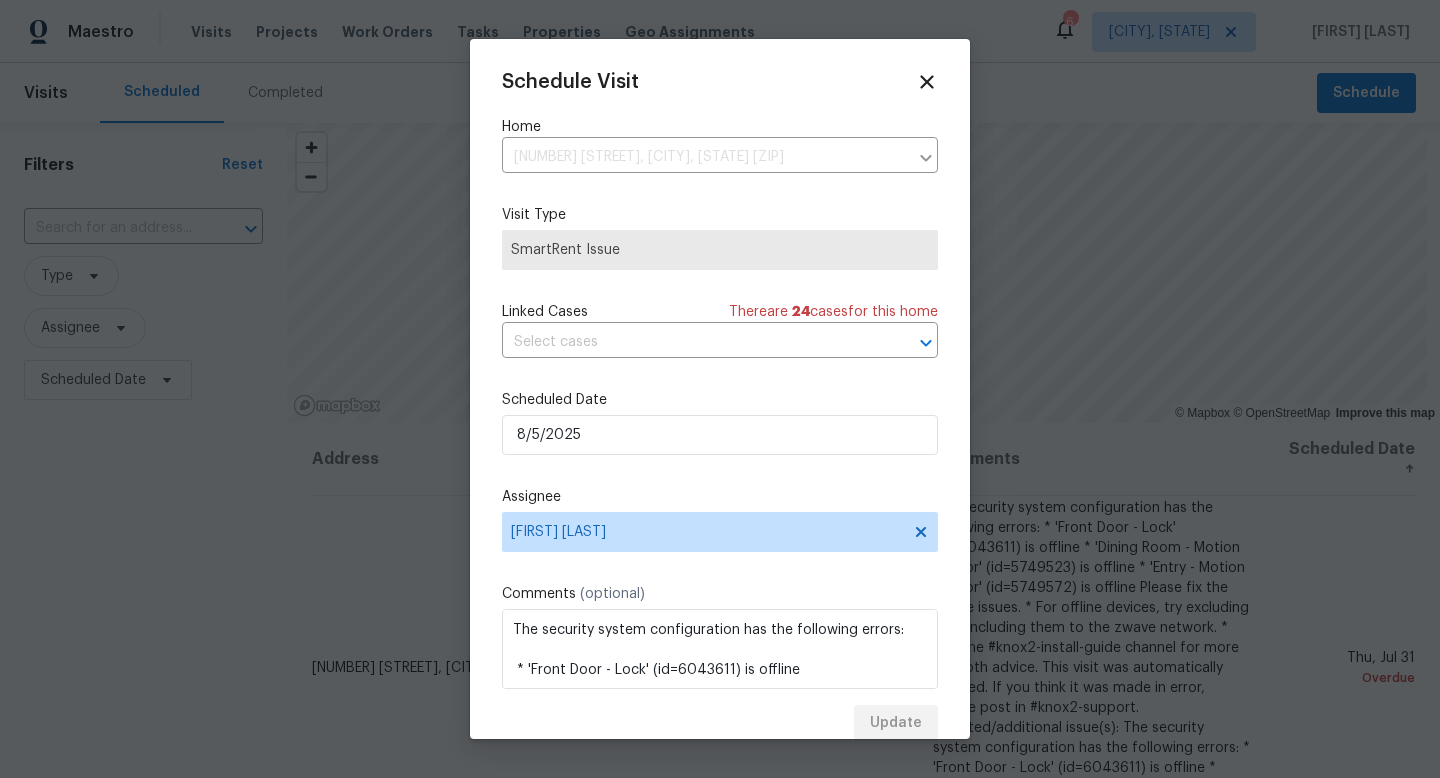 click on "Update" at bounding box center [720, 723] 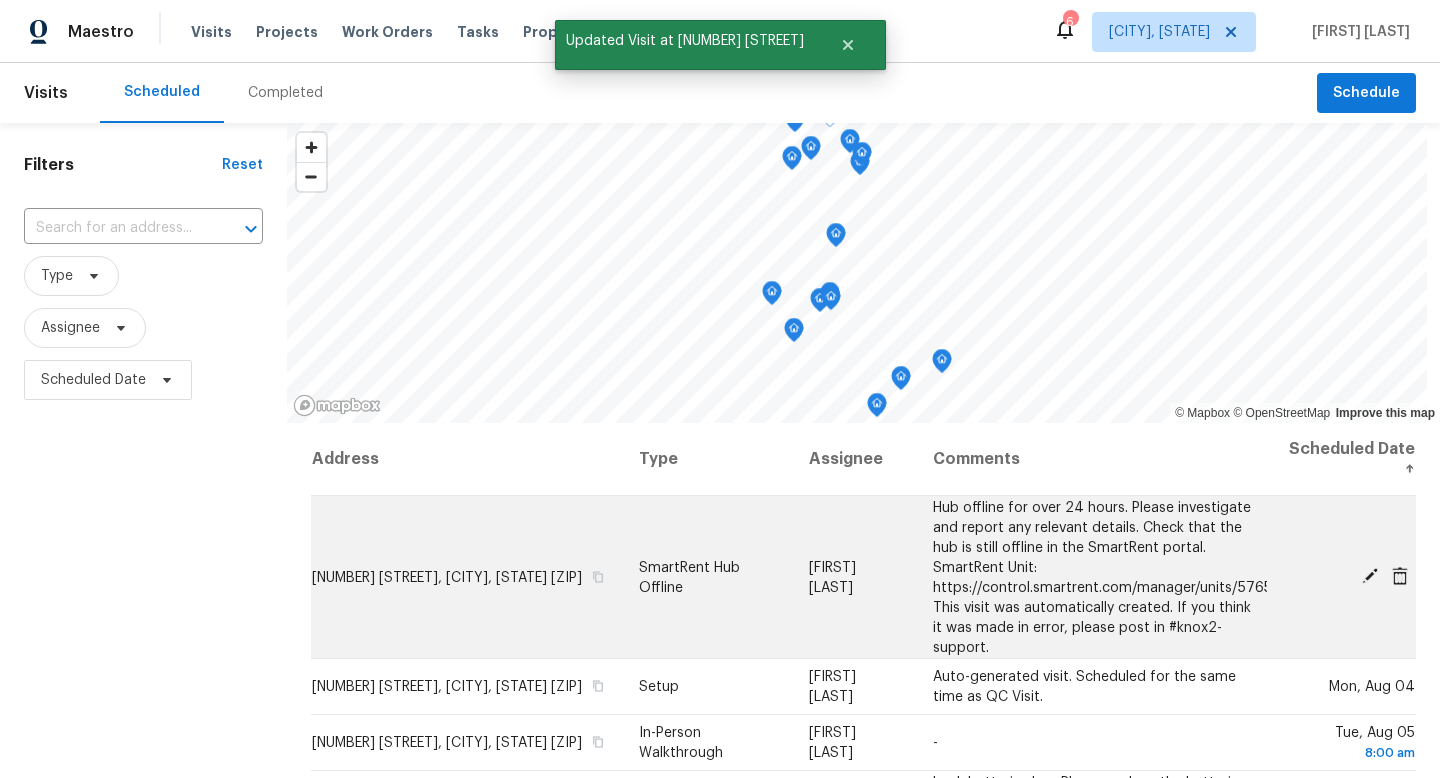 click 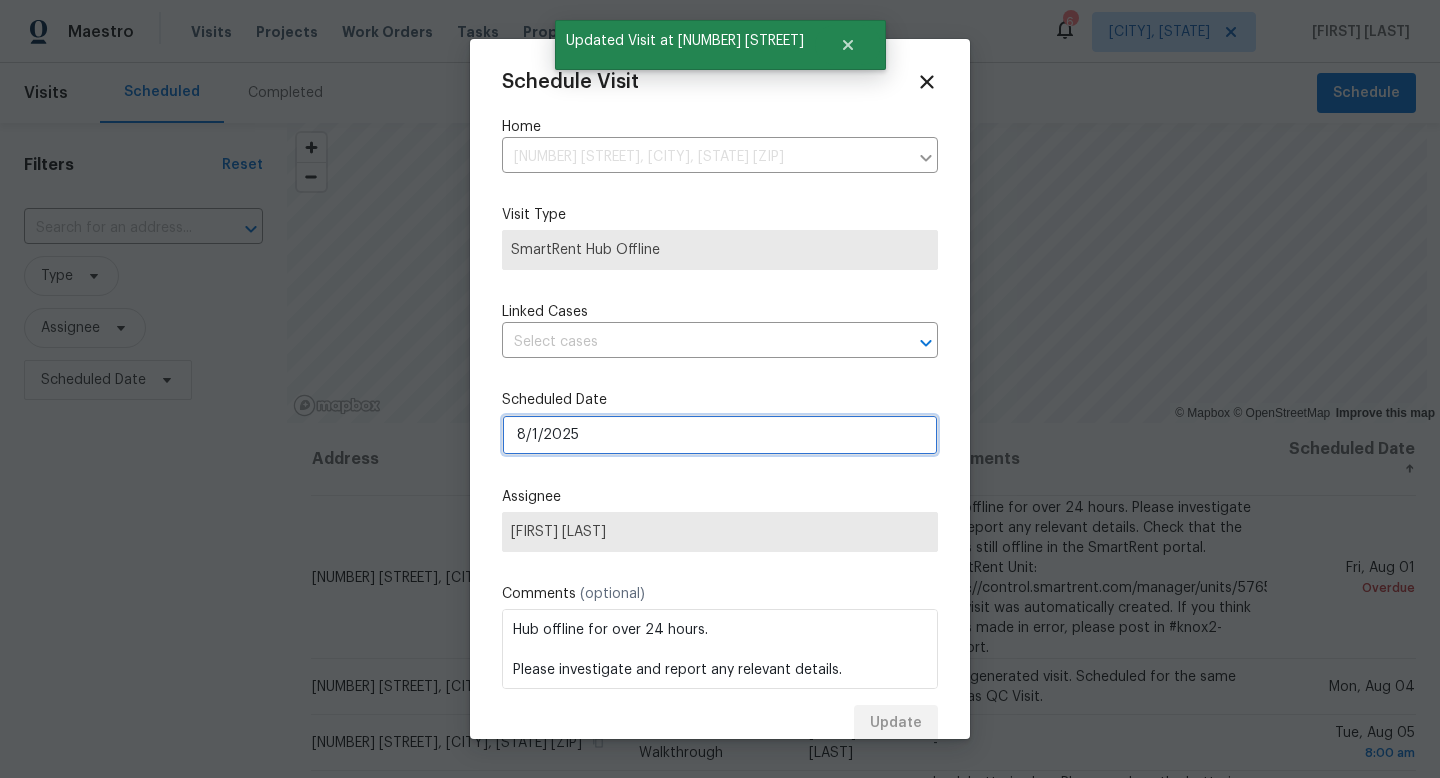 click on "8/1/2025" at bounding box center (720, 435) 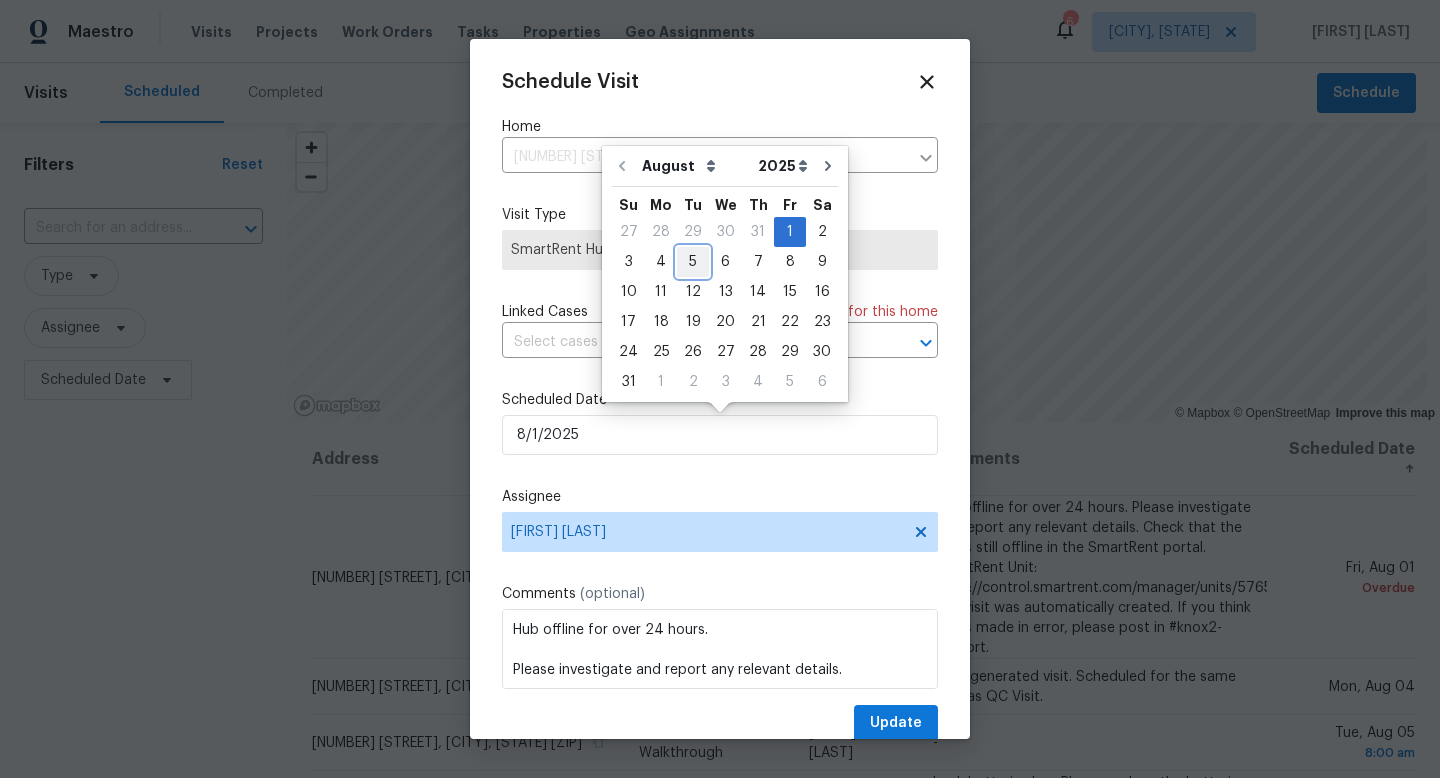 click on "5" at bounding box center (693, 262) 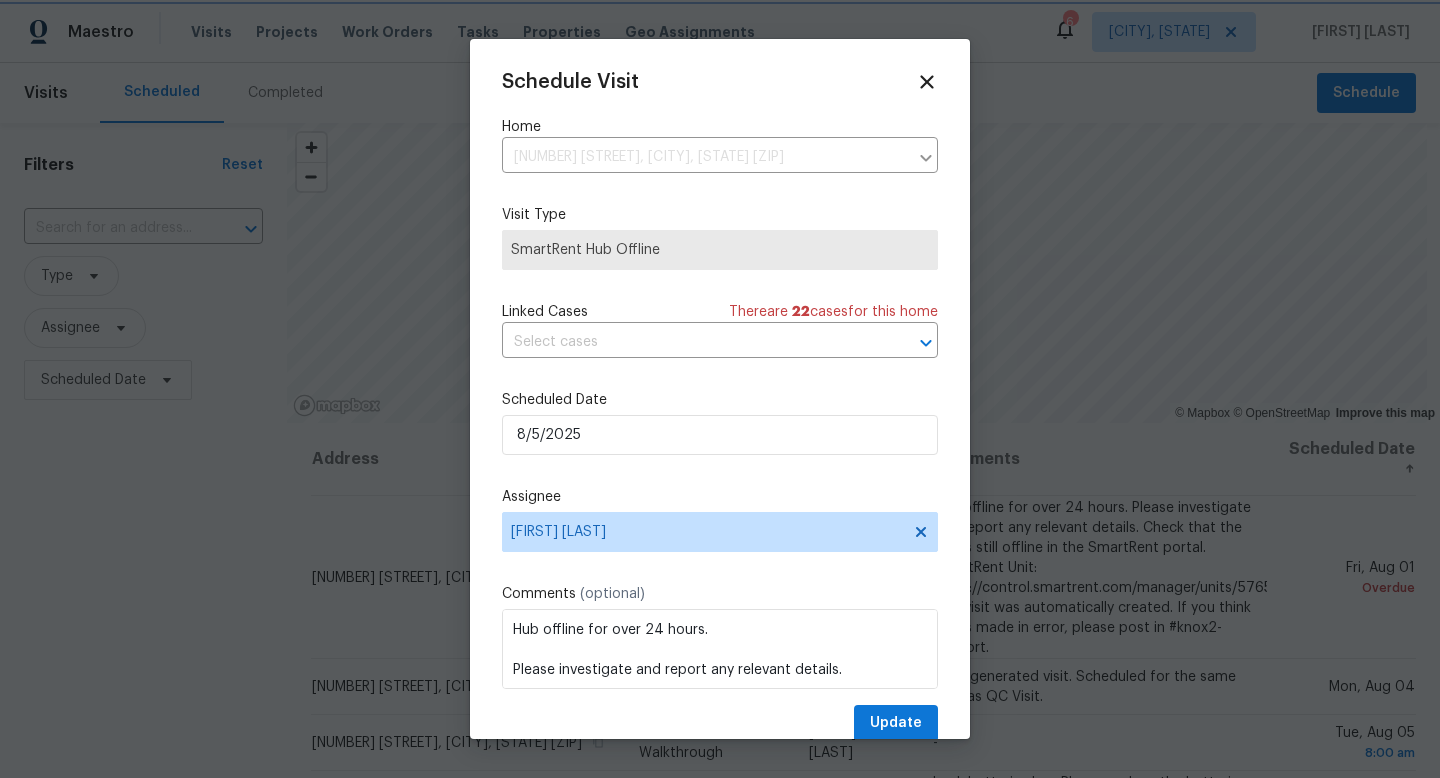type on "8/5/2025" 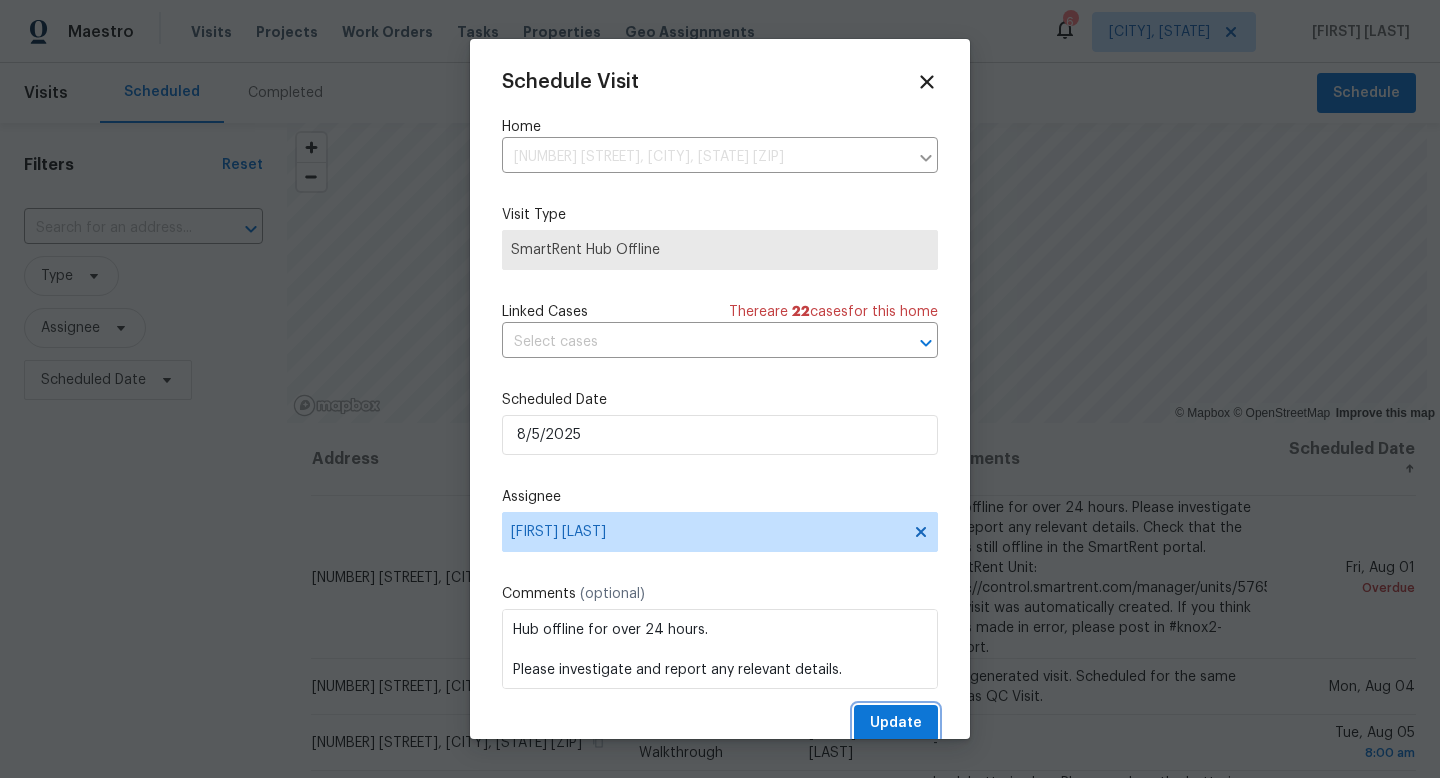 click on "Update" at bounding box center (896, 723) 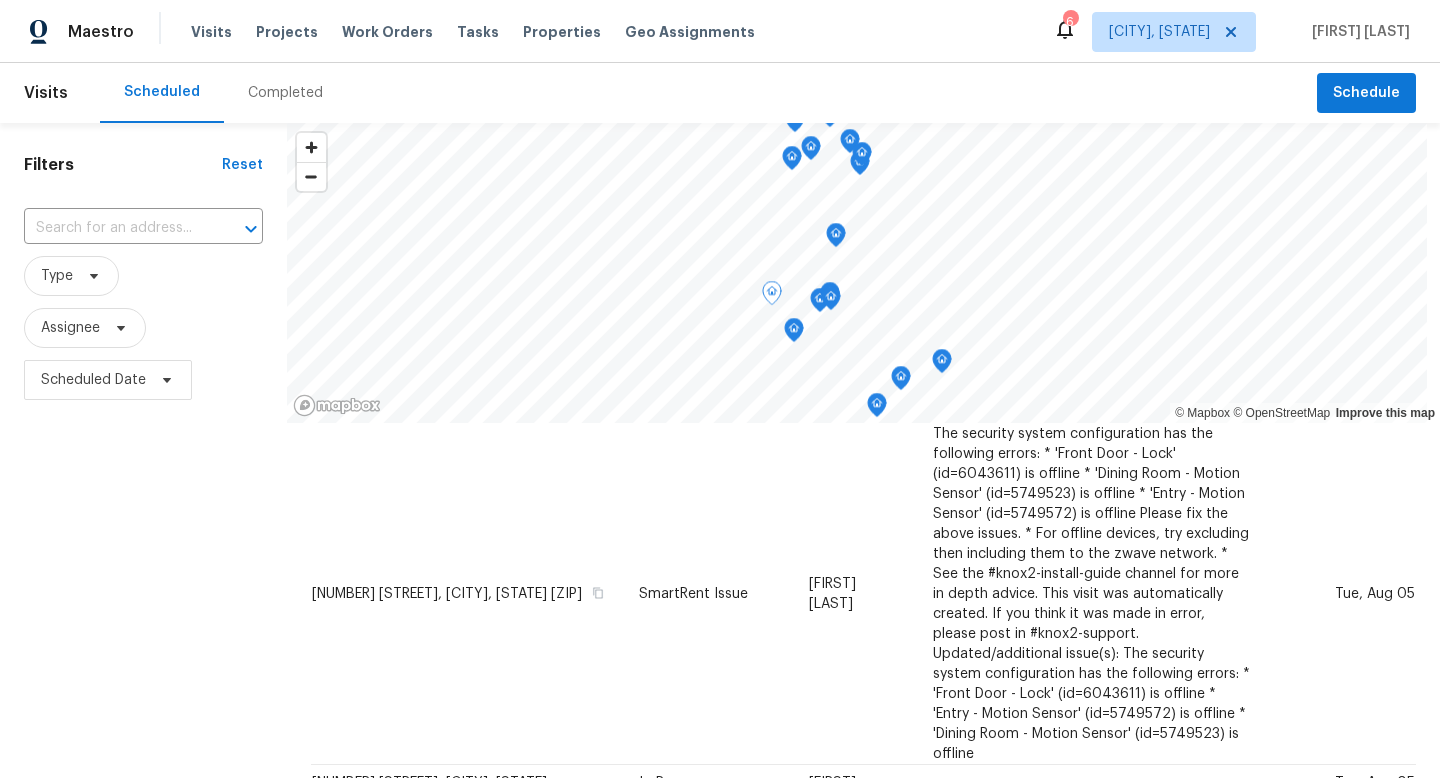scroll, scrollTop: 1178, scrollLeft: 0, axis: vertical 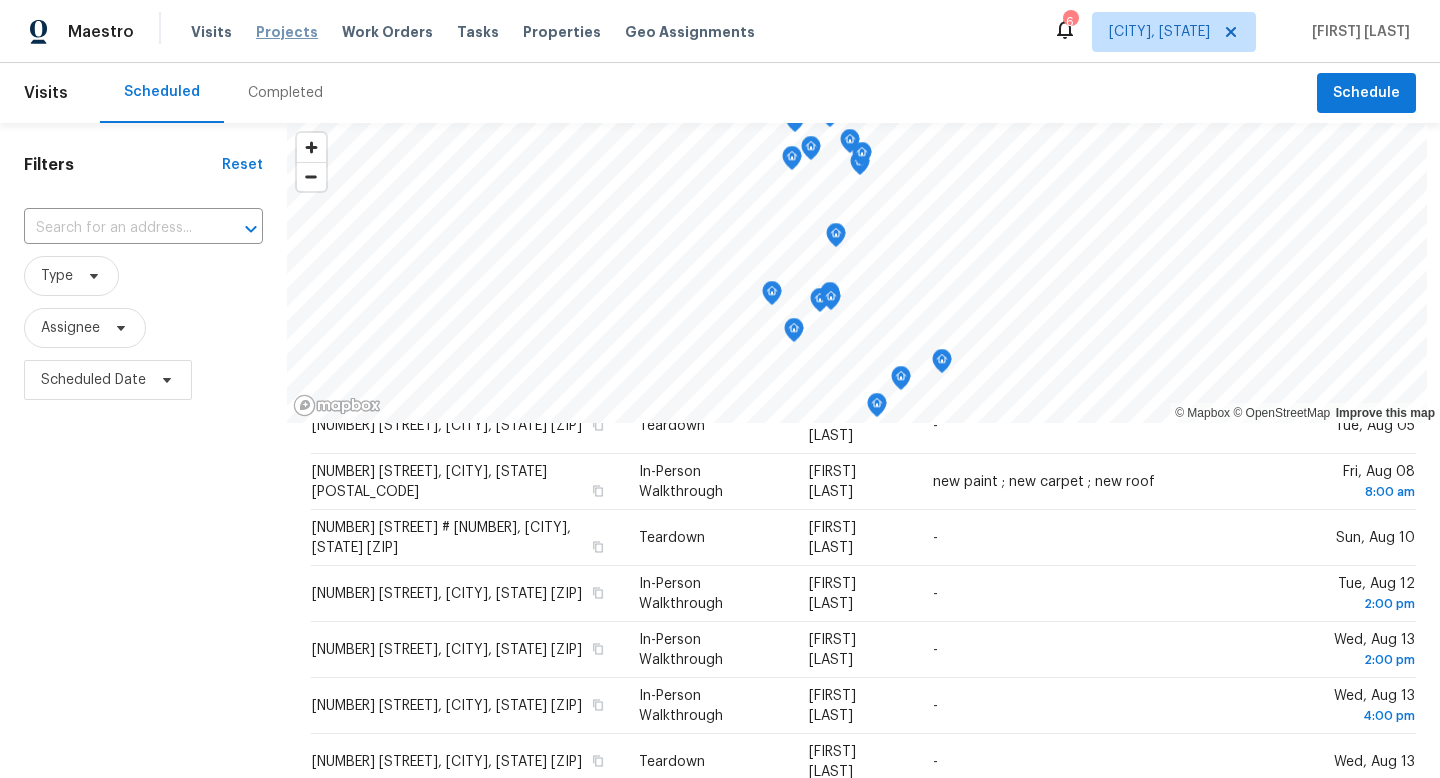 click on "Projects" at bounding box center (287, 32) 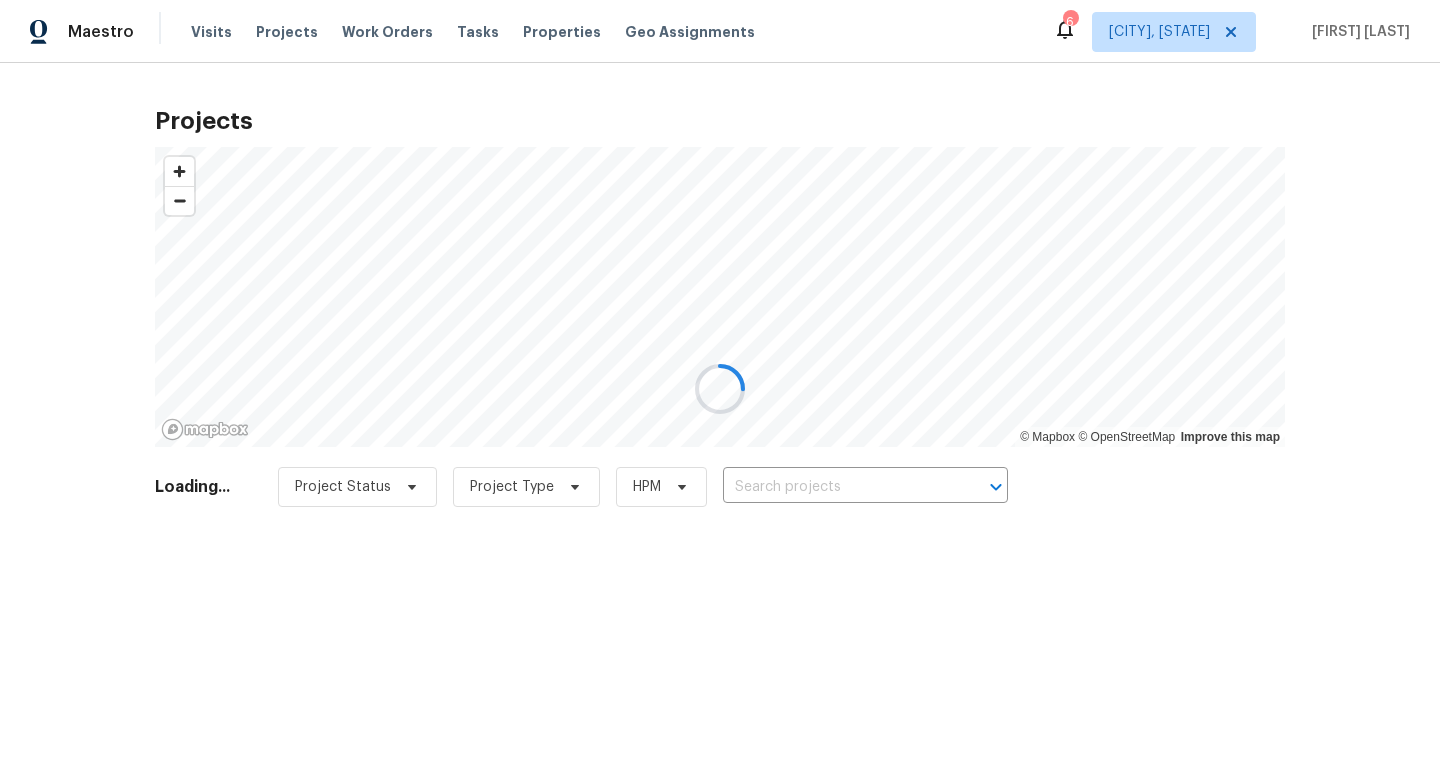 click at bounding box center [720, 389] 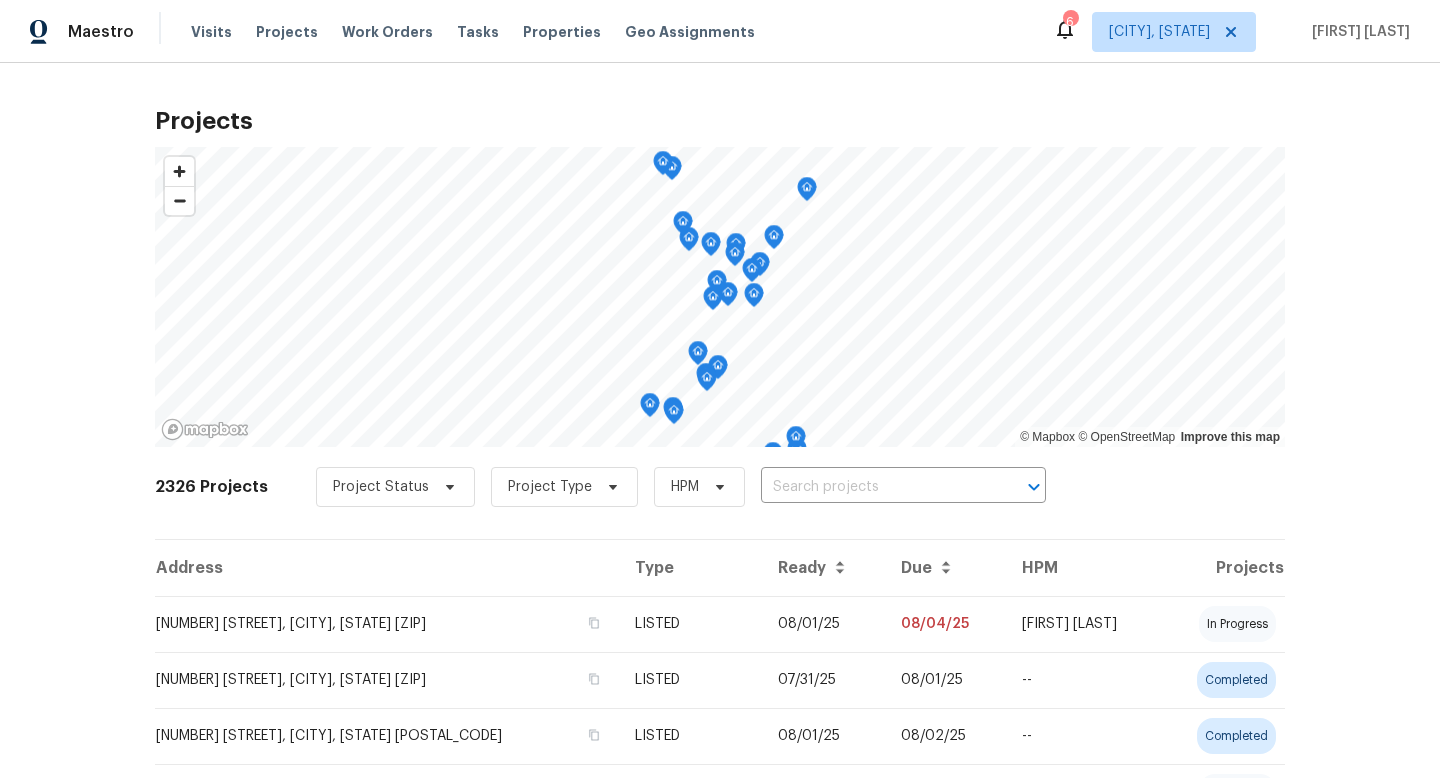click on "Maestro Visits Projects Work Orders Tasks Properties Geo Assignments" at bounding box center [389, 32] 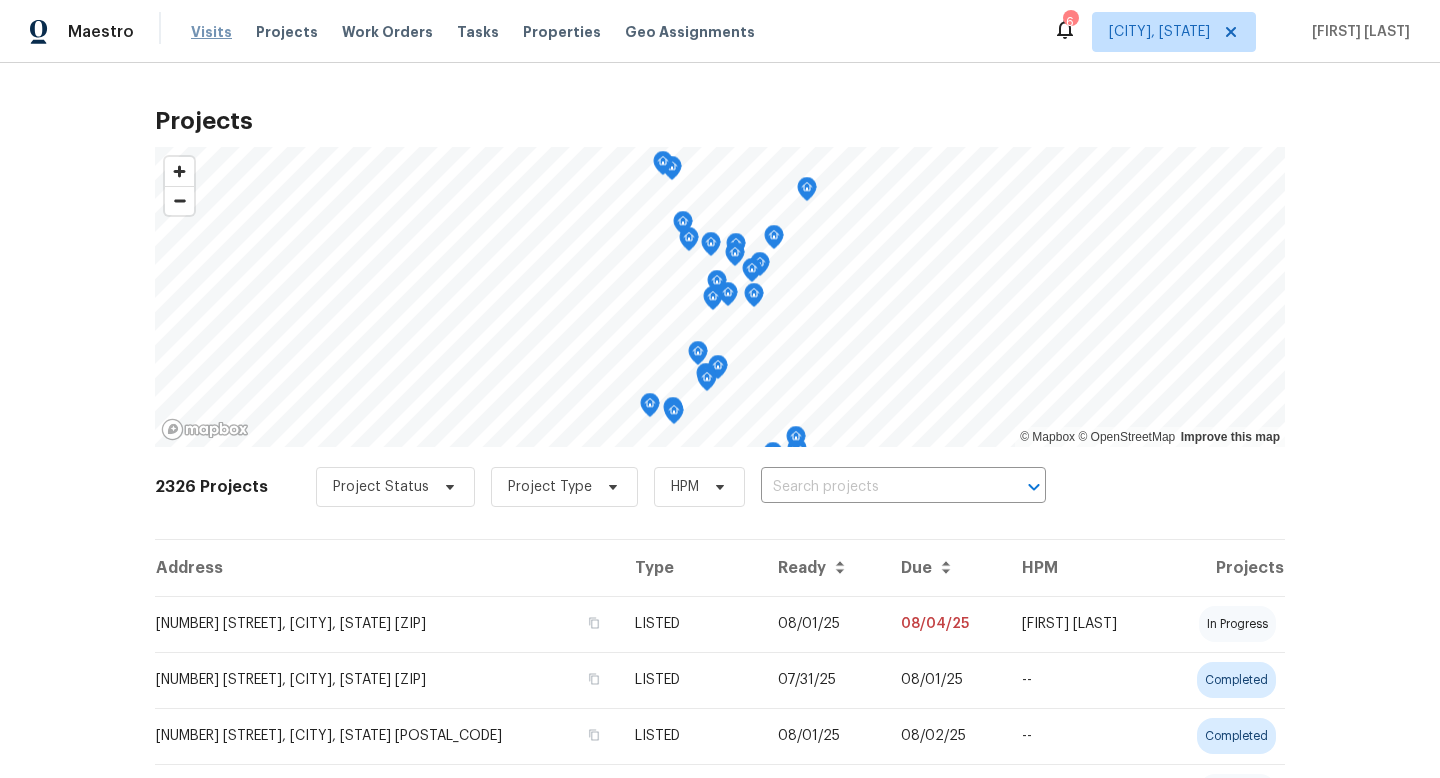 click on "Visits" at bounding box center (211, 32) 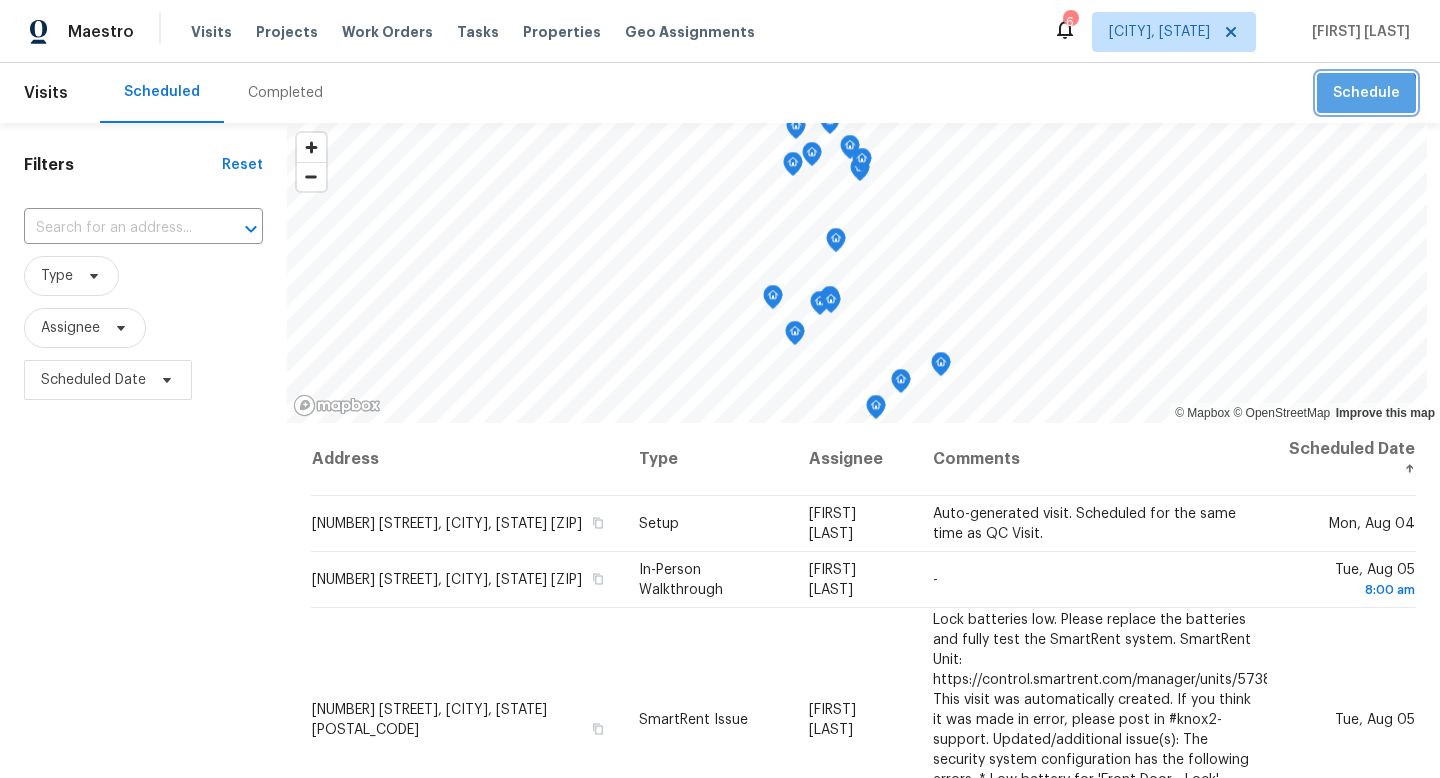 click on "Schedule" at bounding box center [1366, 93] 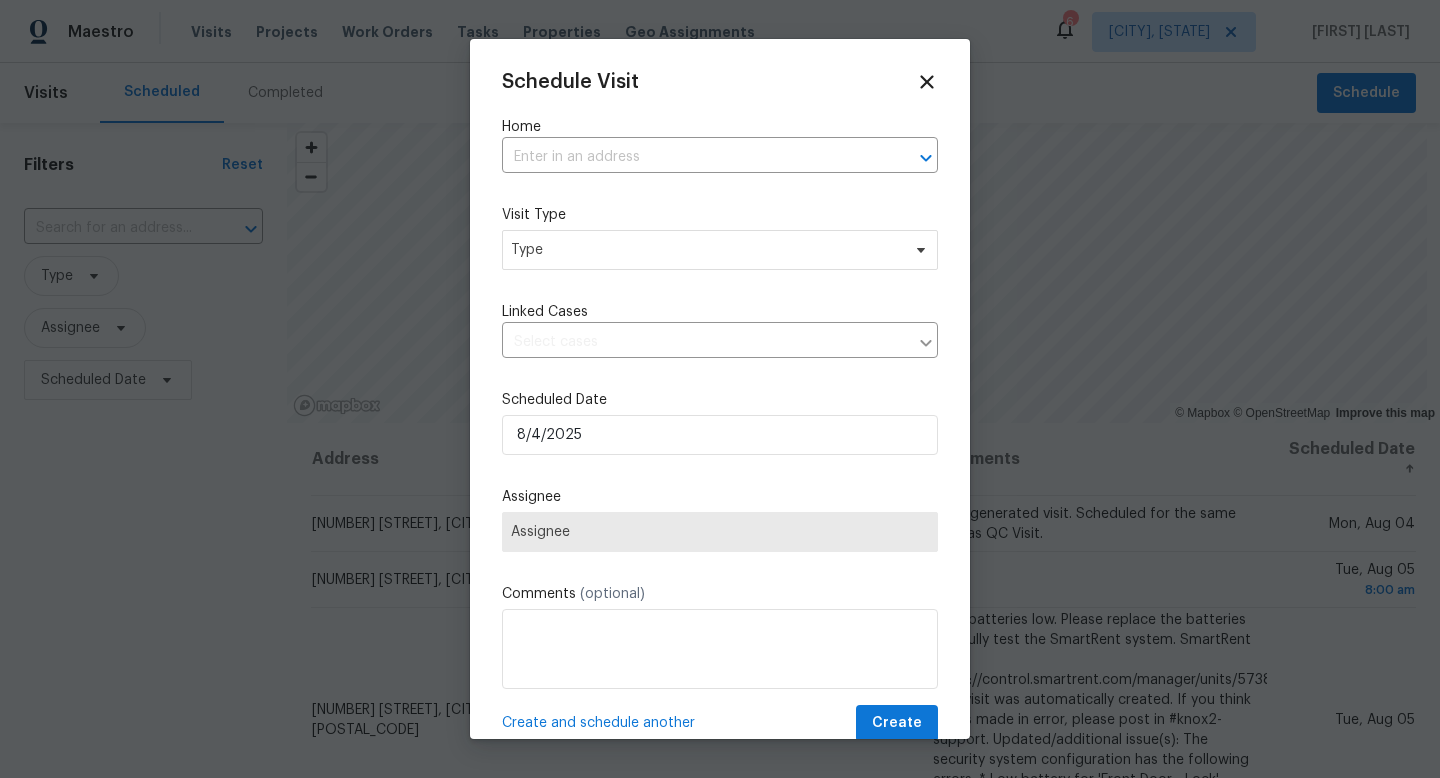 click on "Home   ​" at bounding box center (720, 145) 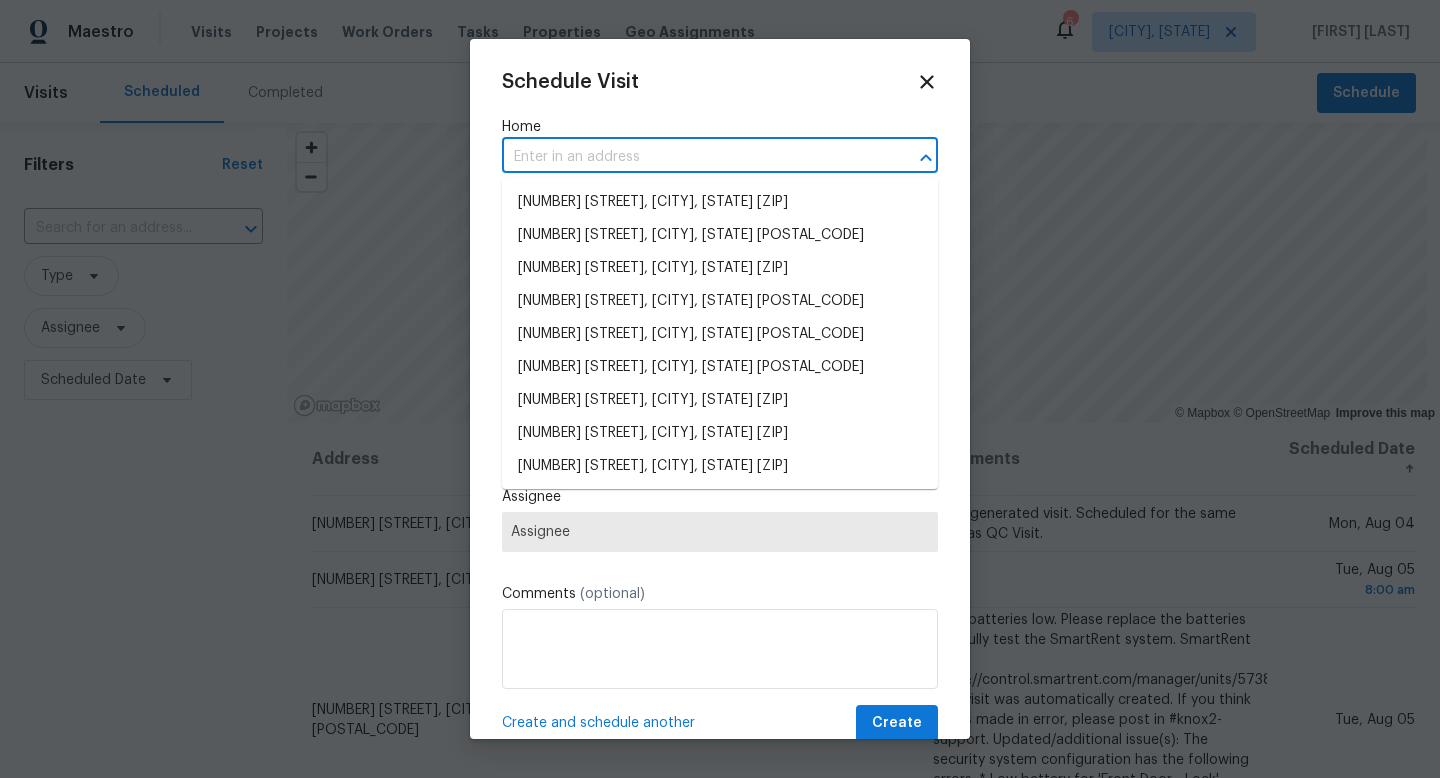 click at bounding box center [692, 157] 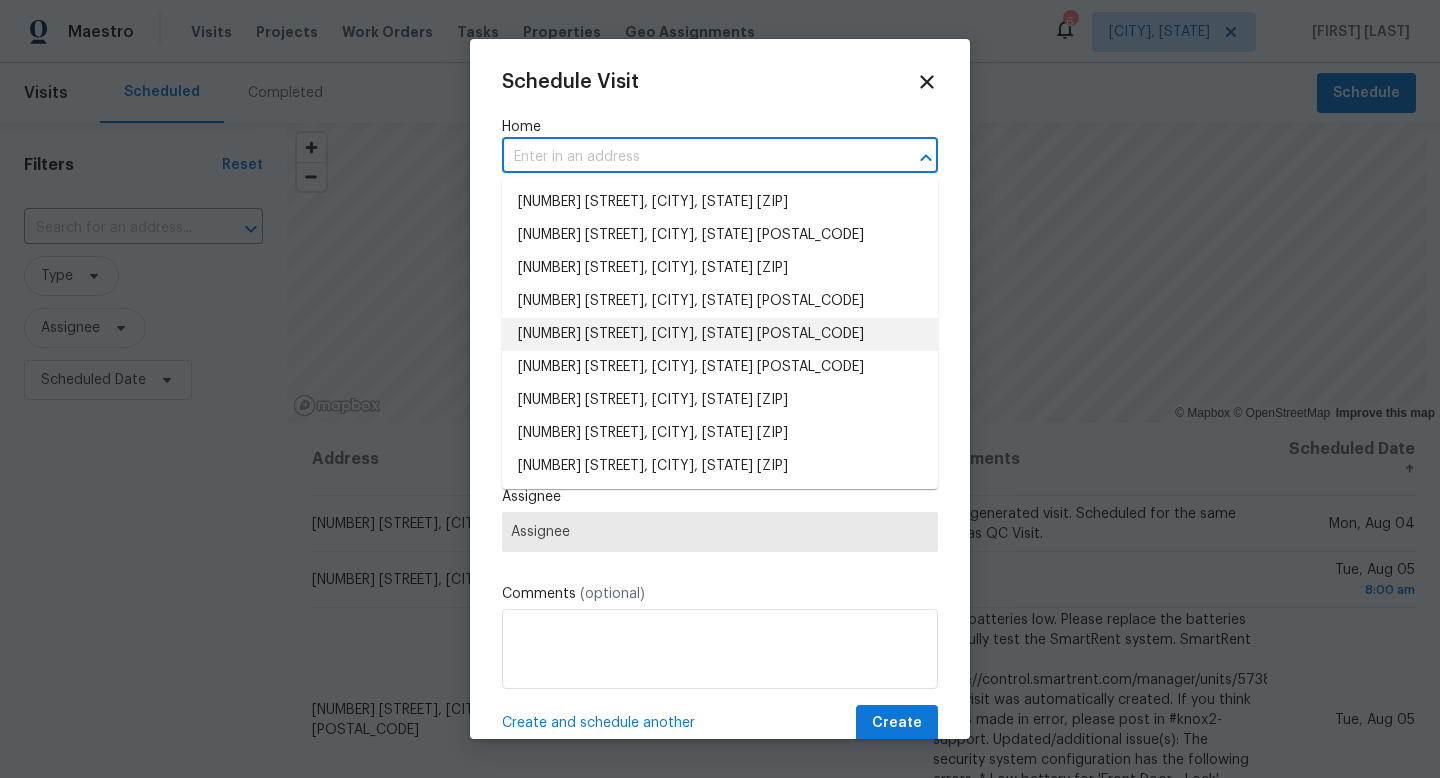 click on "[NUMBER] [STREET], [CITY], [STATE] [POSTAL_CODE]" at bounding box center (720, 334) 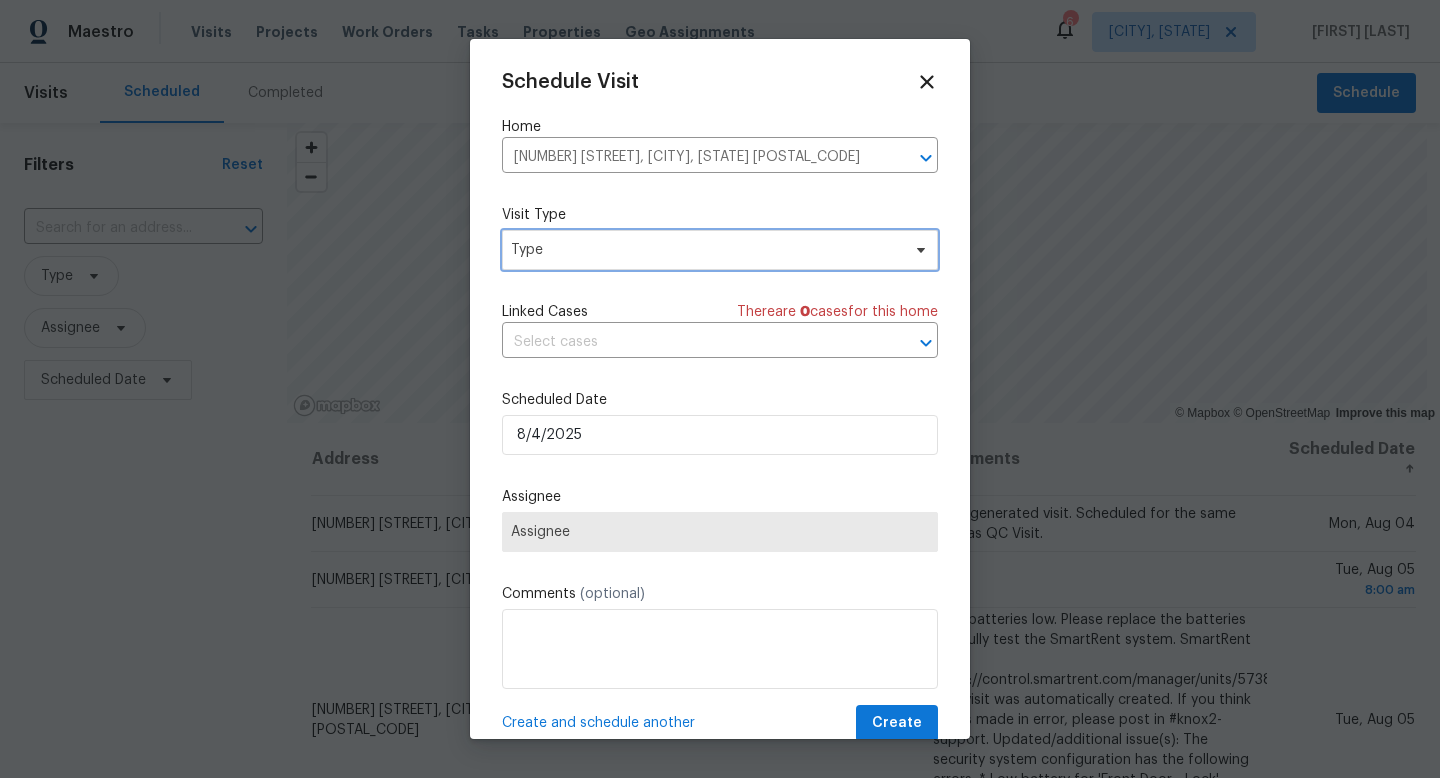 click on "Type" at bounding box center (705, 250) 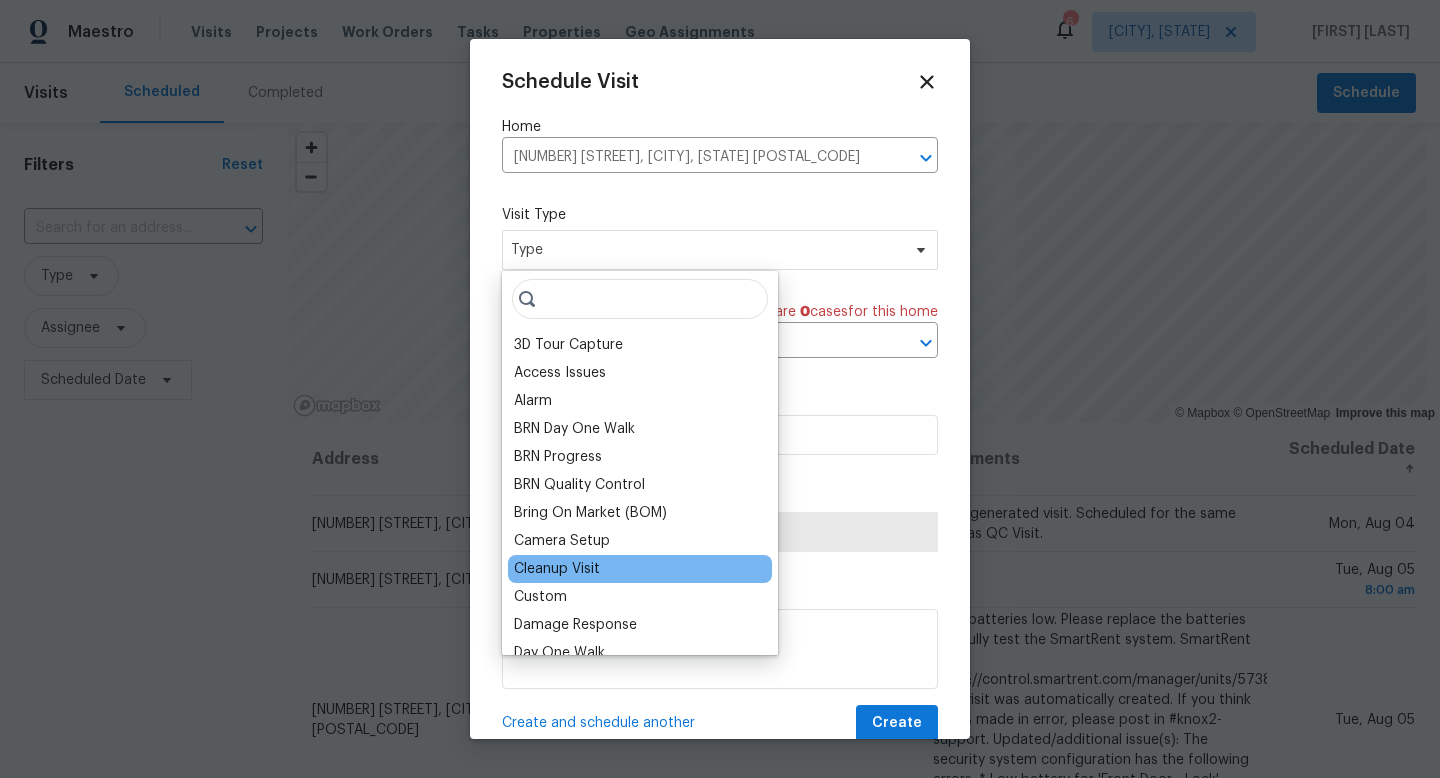 scroll, scrollTop: 634, scrollLeft: 0, axis: vertical 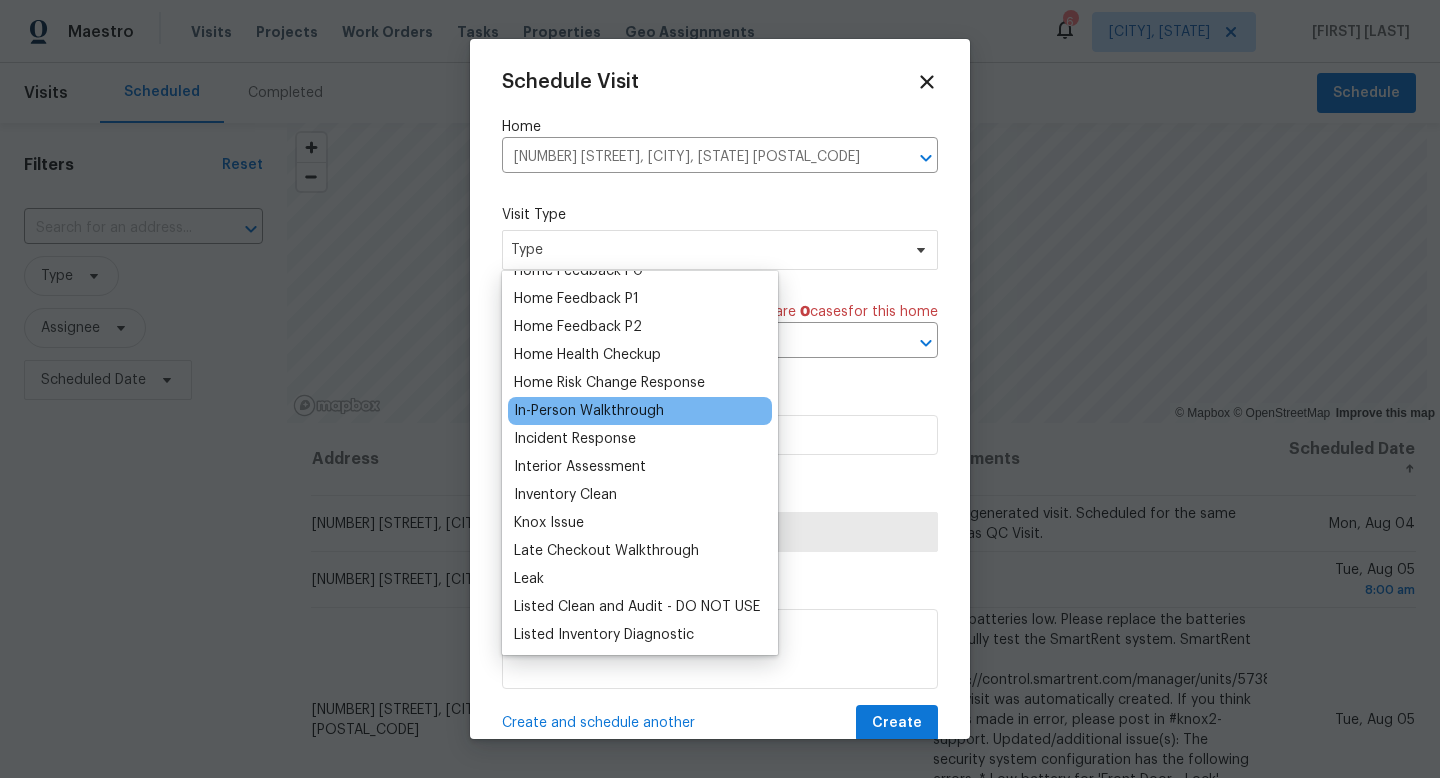 click on "In-Person Walkthrough" at bounding box center [589, 411] 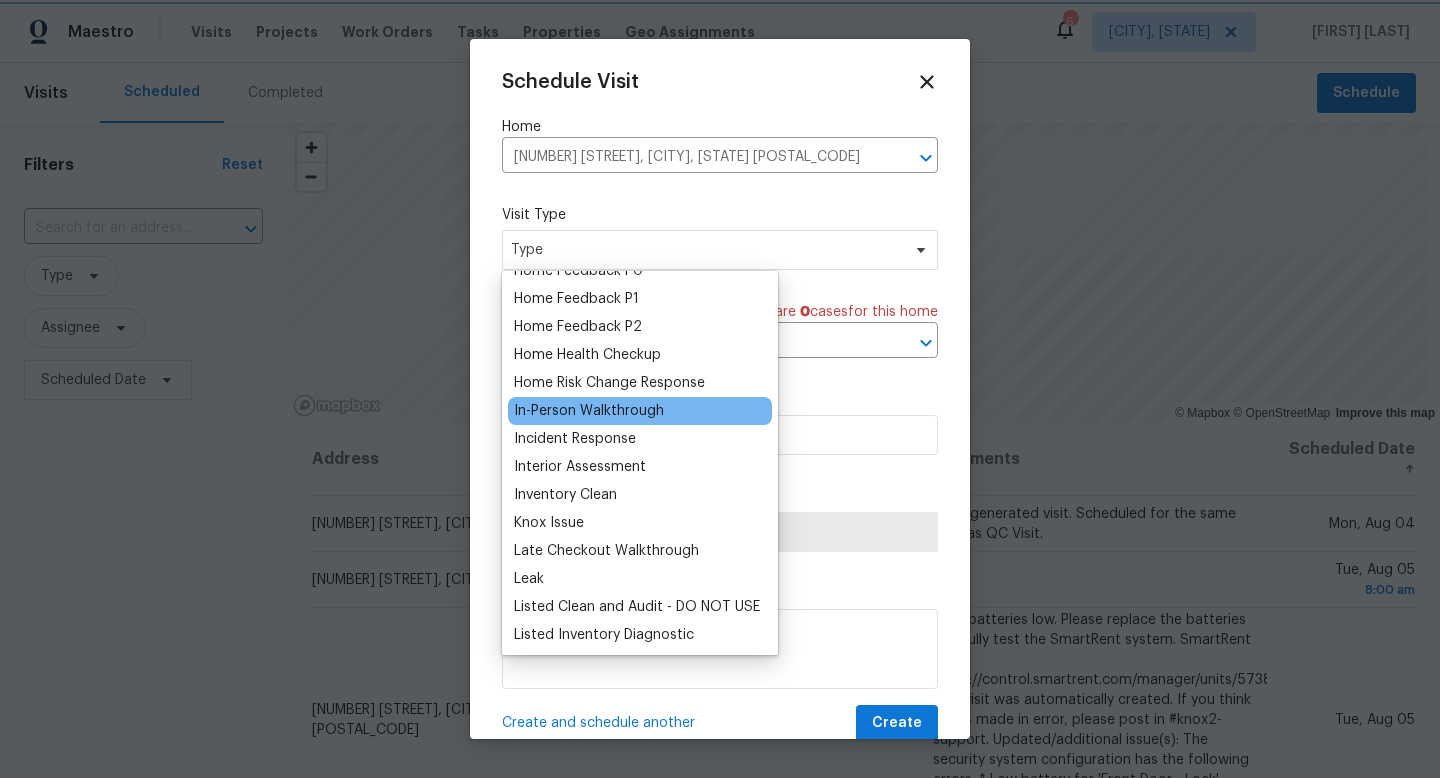 type on "[DATE] [TIME]" 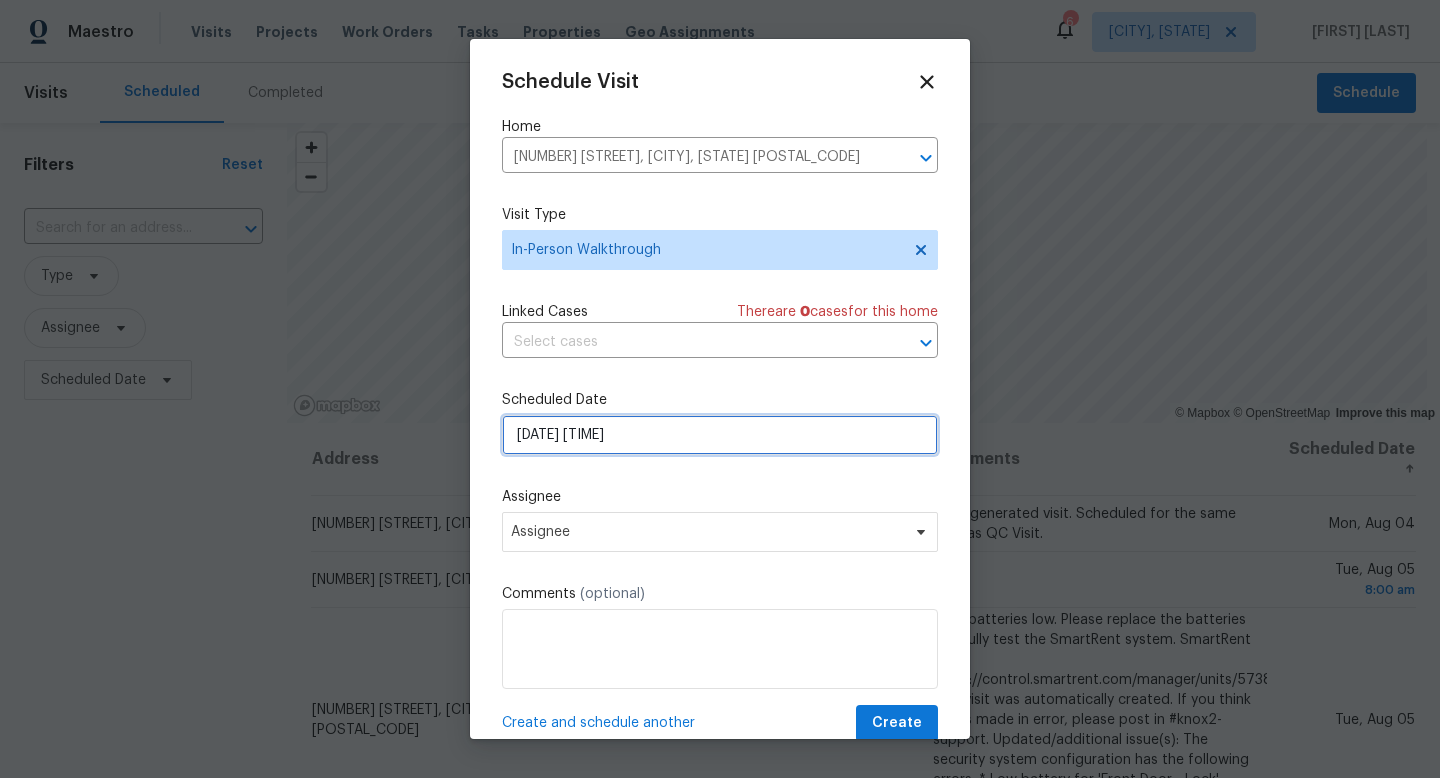 click on "[DATE] [TIME]" at bounding box center [720, 435] 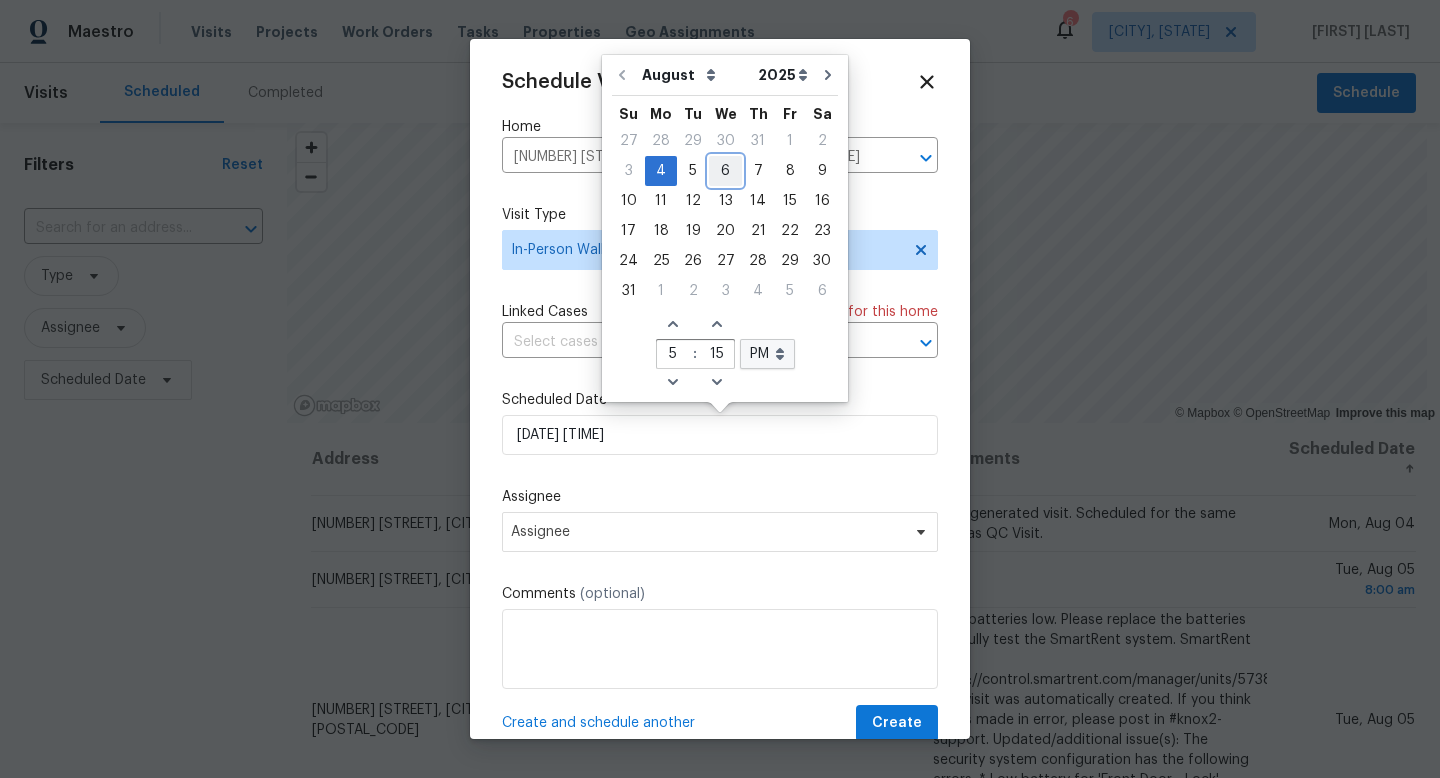 click on "6" at bounding box center (725, 171) 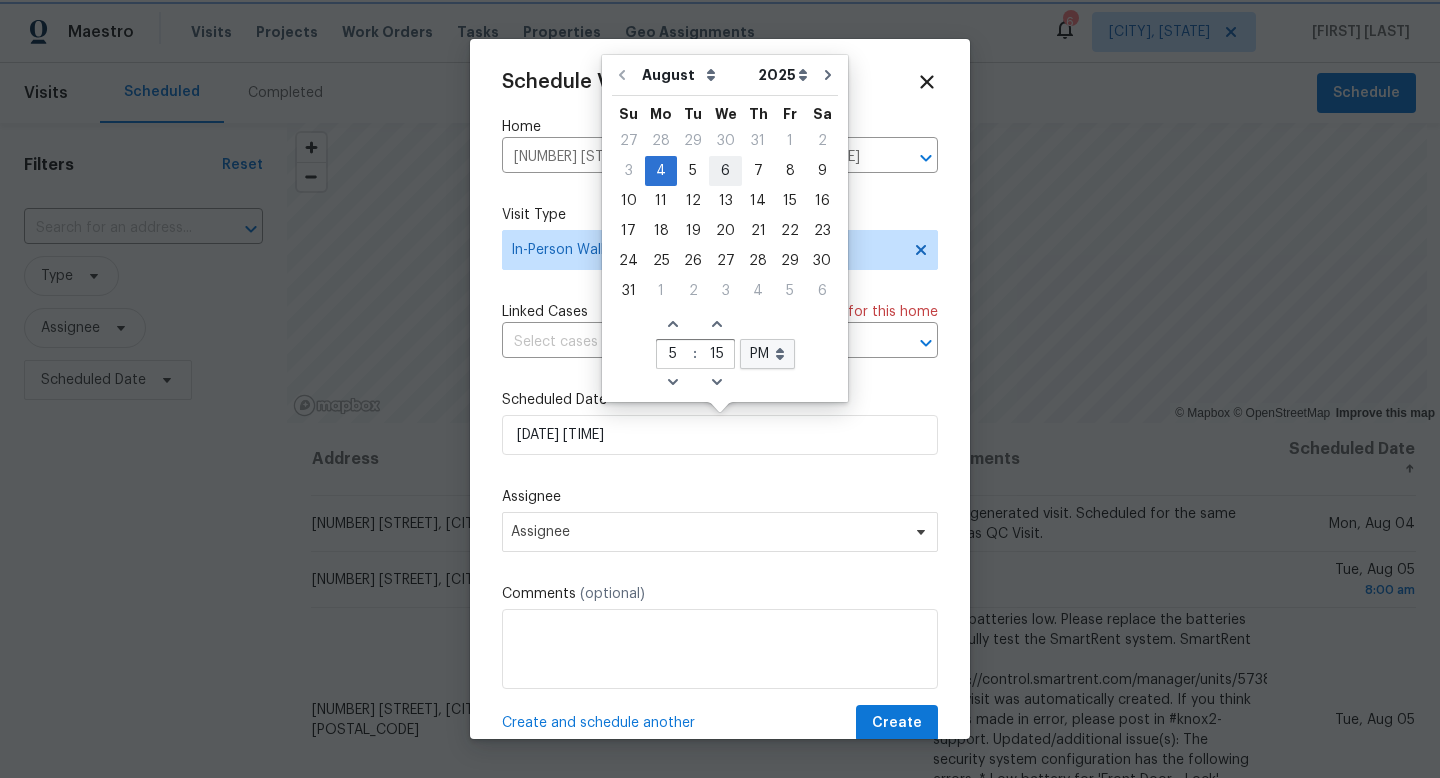 type on "[DATE] [TIME]" 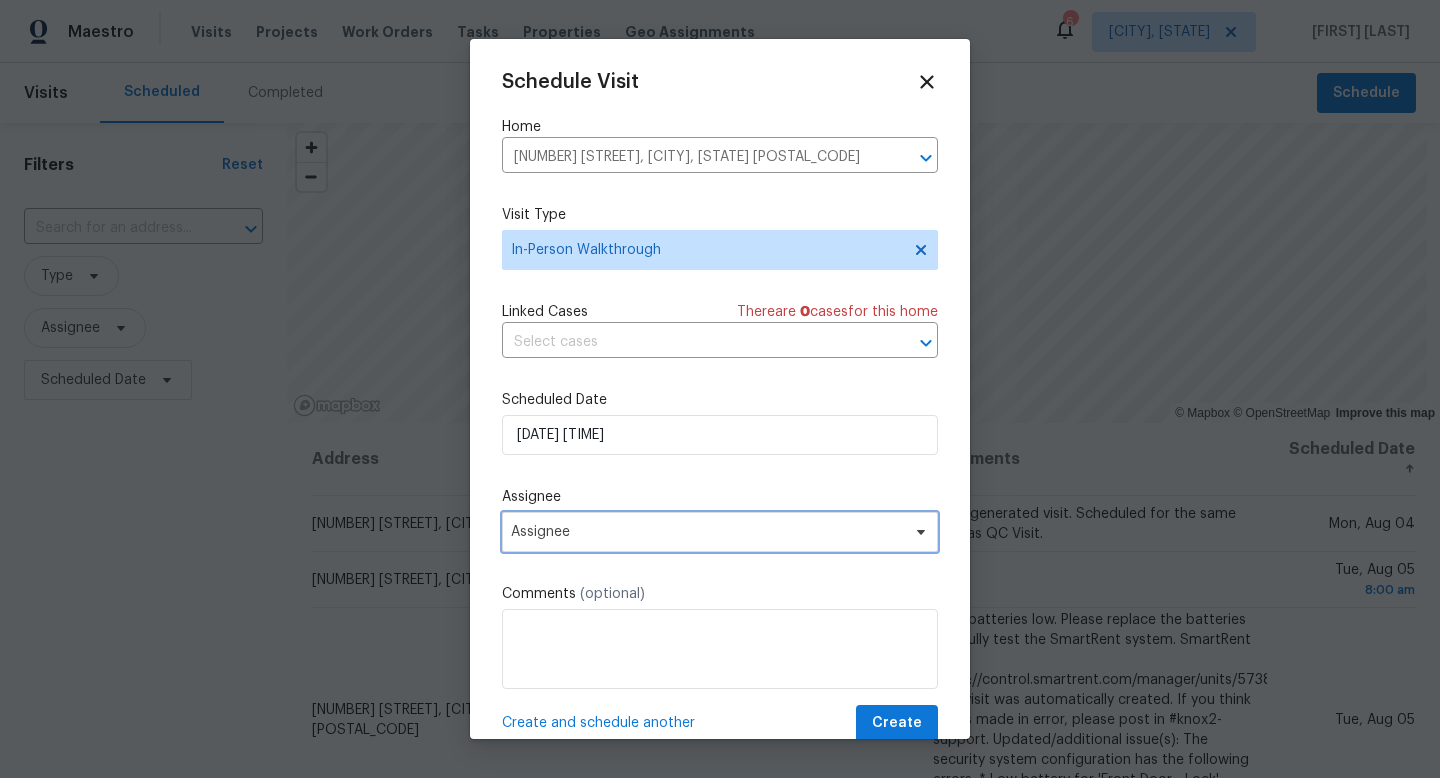 click on "Assignee" at bounding box center [707, 532] 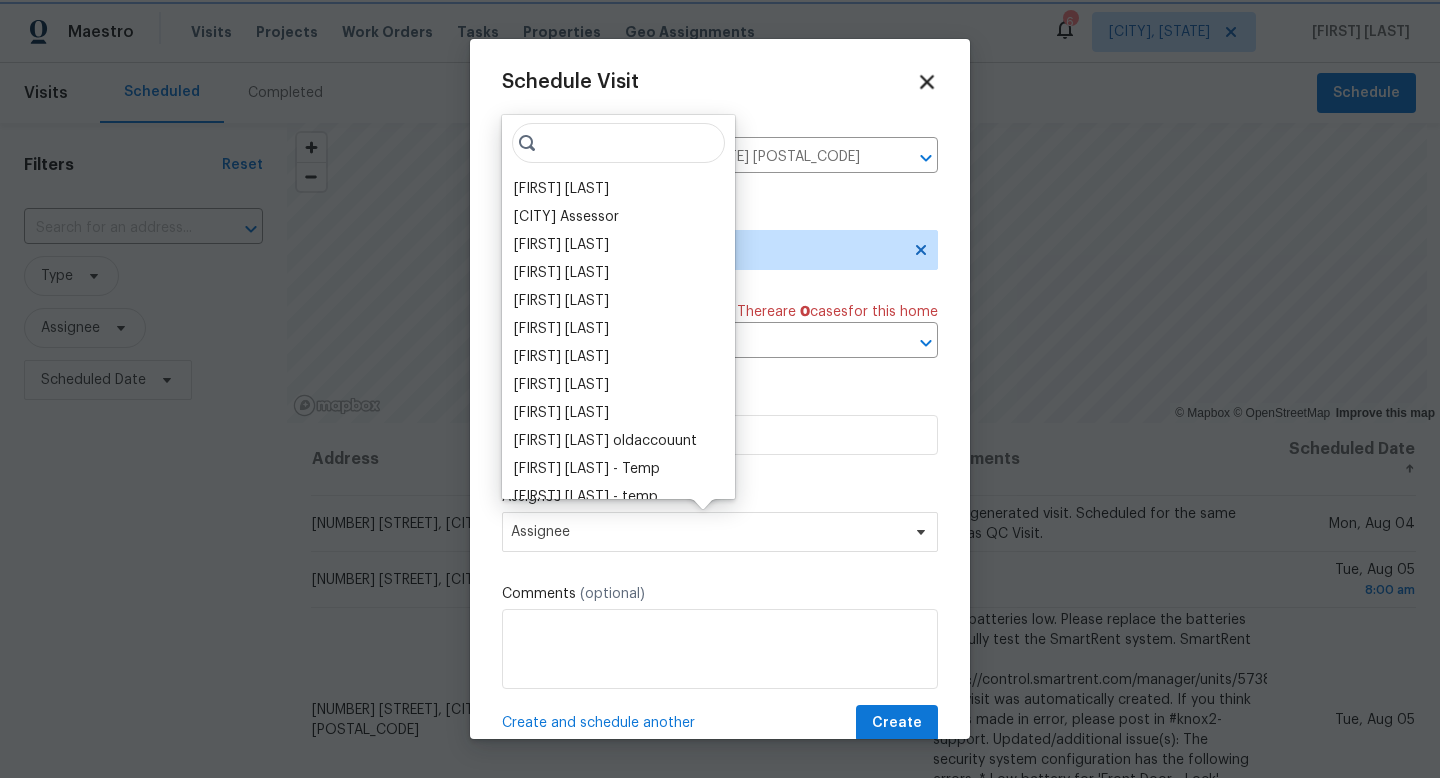 click 